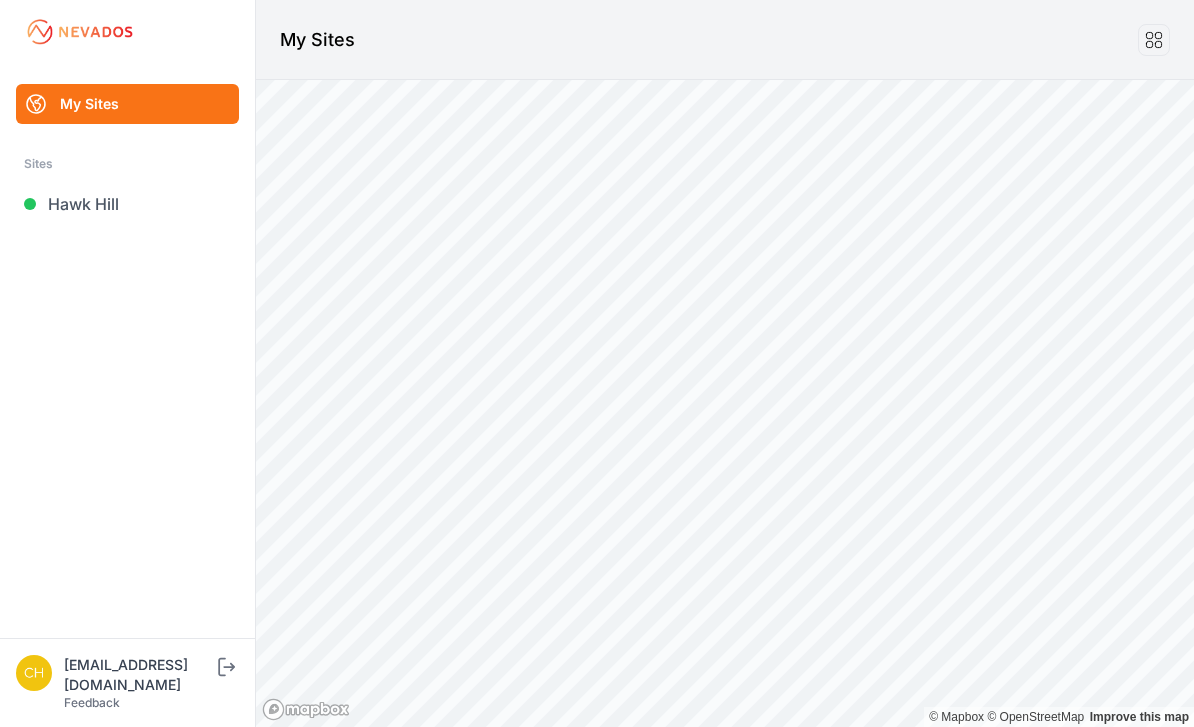 scroll, scrollTop: 0, scrollLeft: 0, axis: both 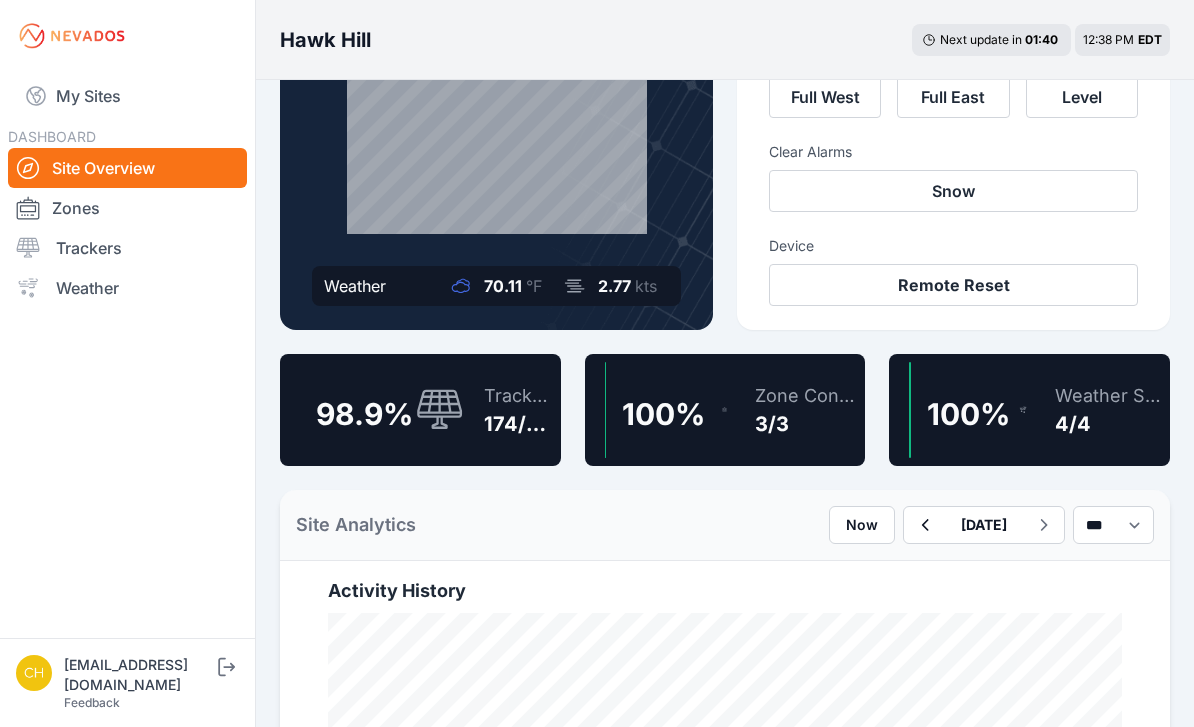 click on "Trackers 174/176" at bounding box center [508, 410] 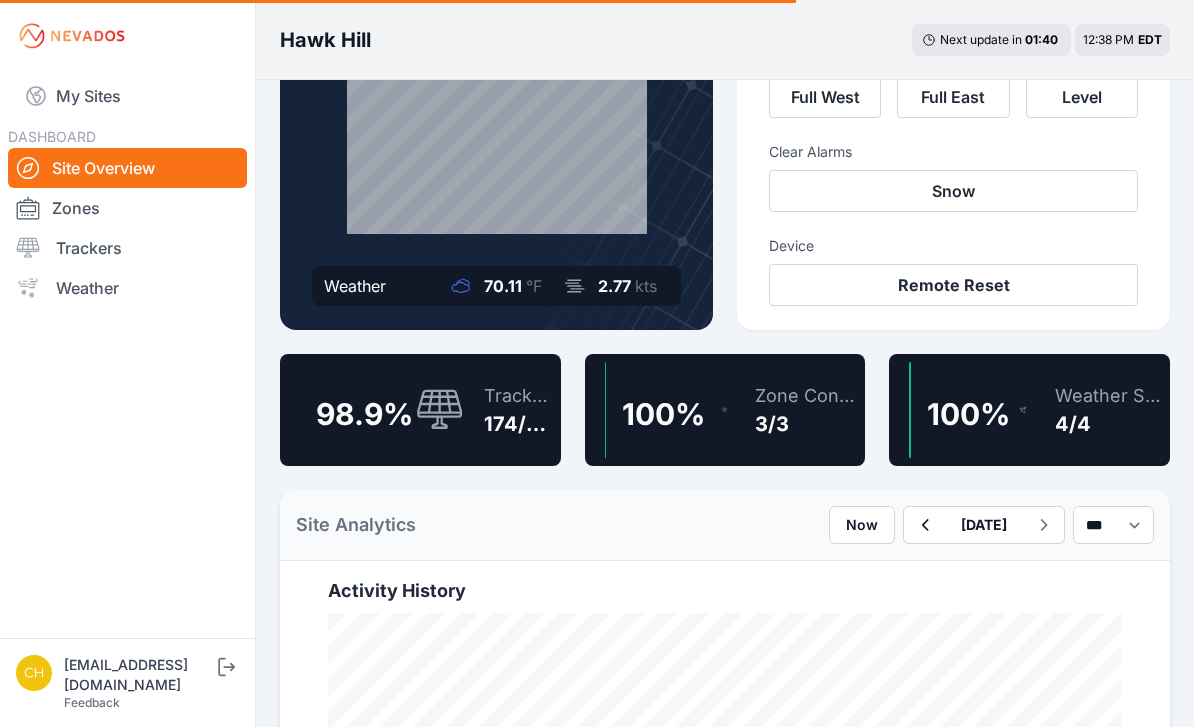 scroll, scrollTop: 21, scrollLeft: 0, axis: vertical 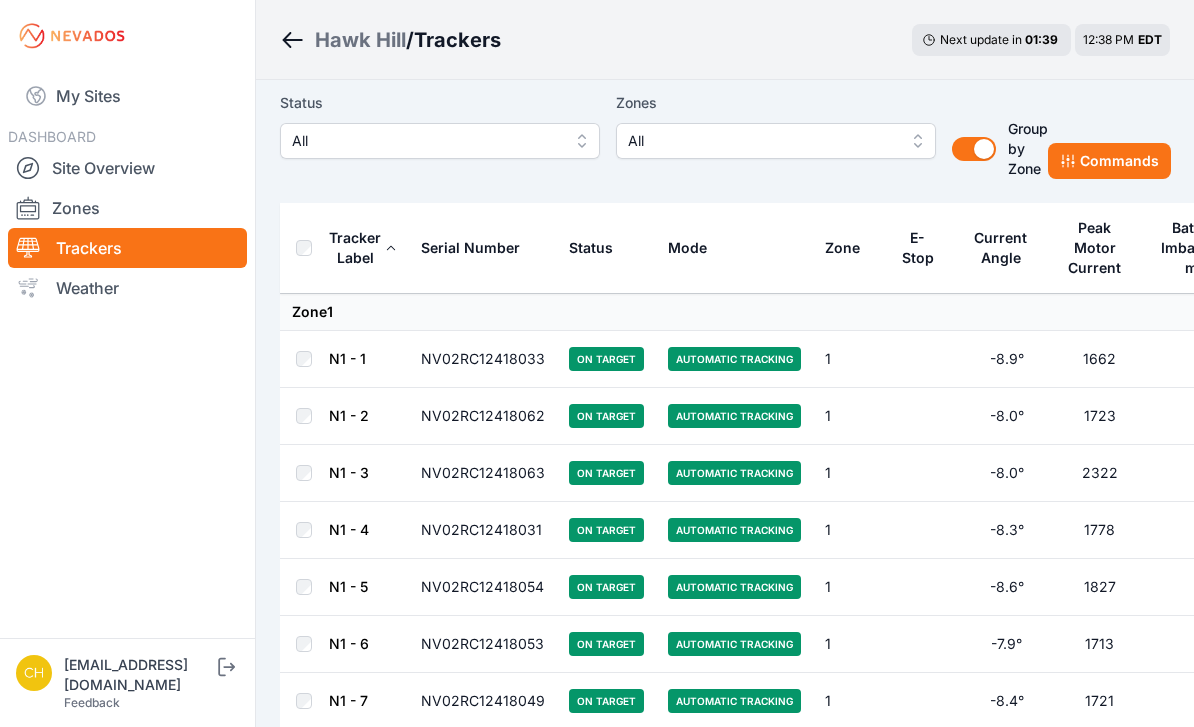 click on "All" at bounding box center [426, 141] 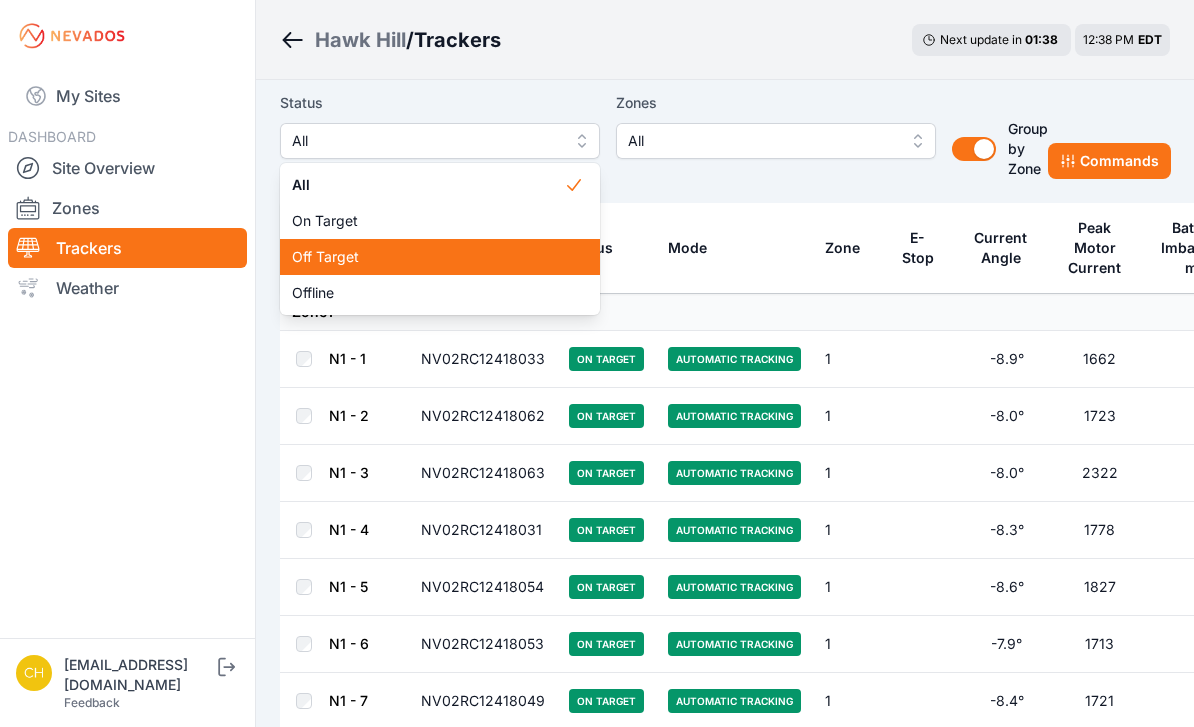click on "Off Target" at bounding box center [428, 257] 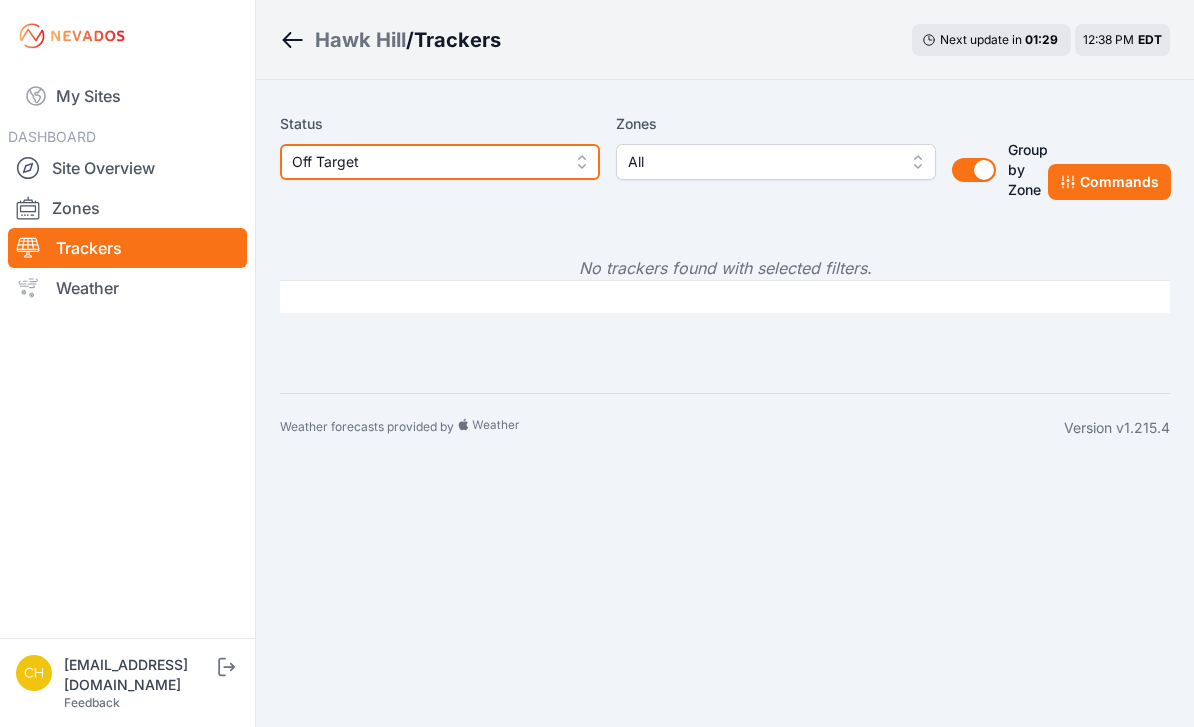 scroll, scrollTop: 0, scrollLeft: 0, axis: both 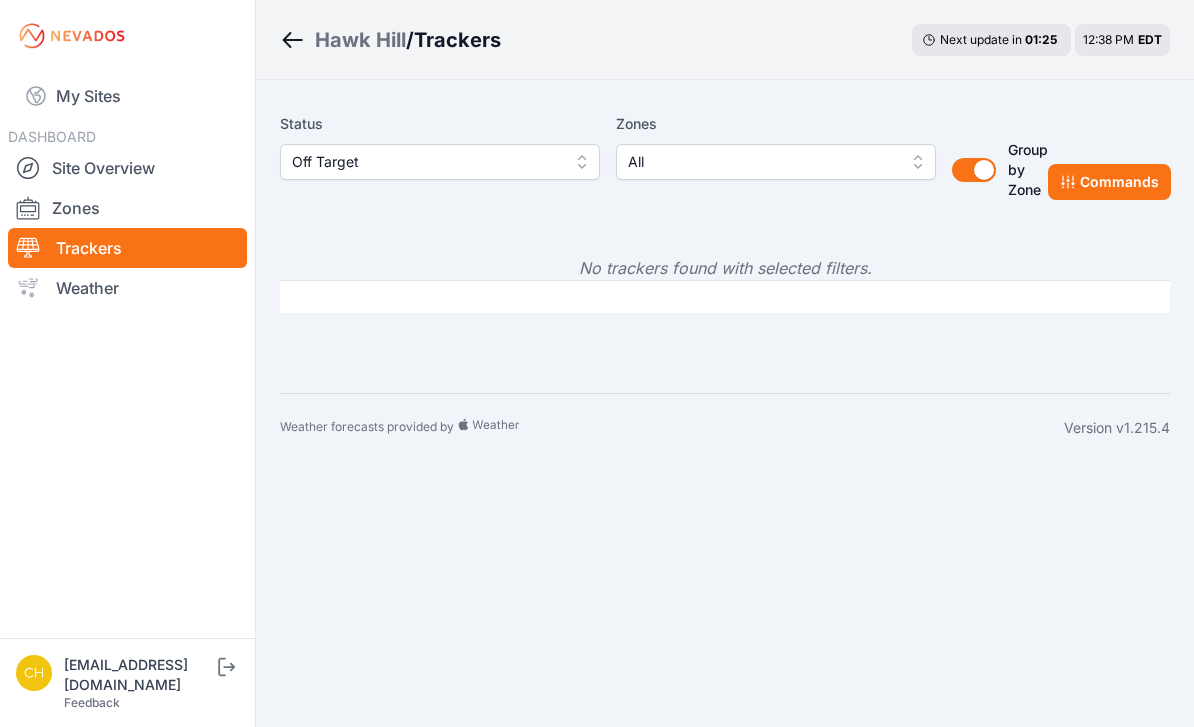 click on "Off Target" at bounding box center (426, 162) 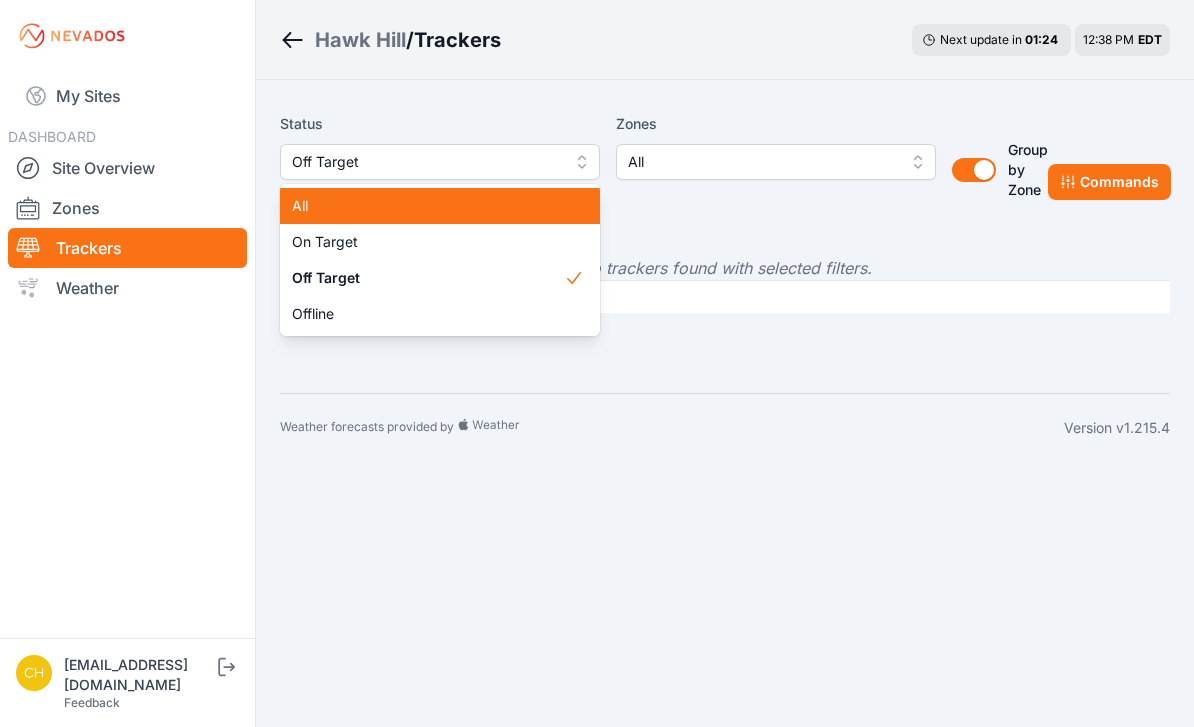 click on "All" at bounding box center [428, 206] 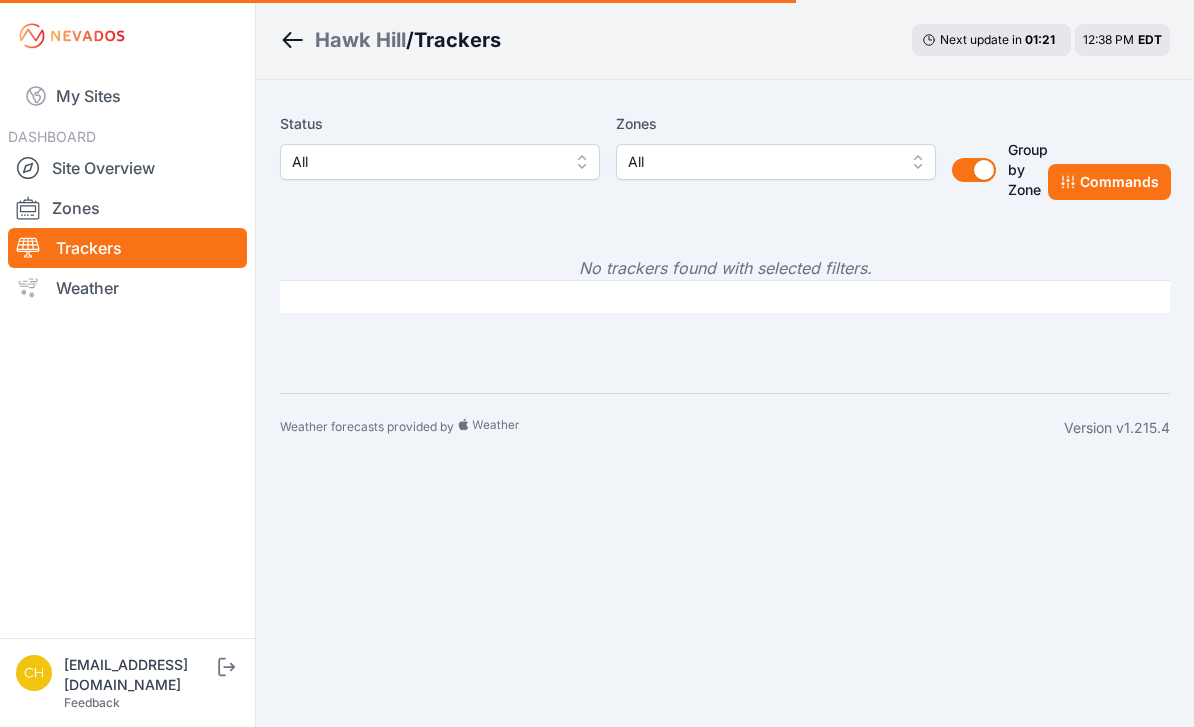 click on "Zones" at bounding box center [127, 208] 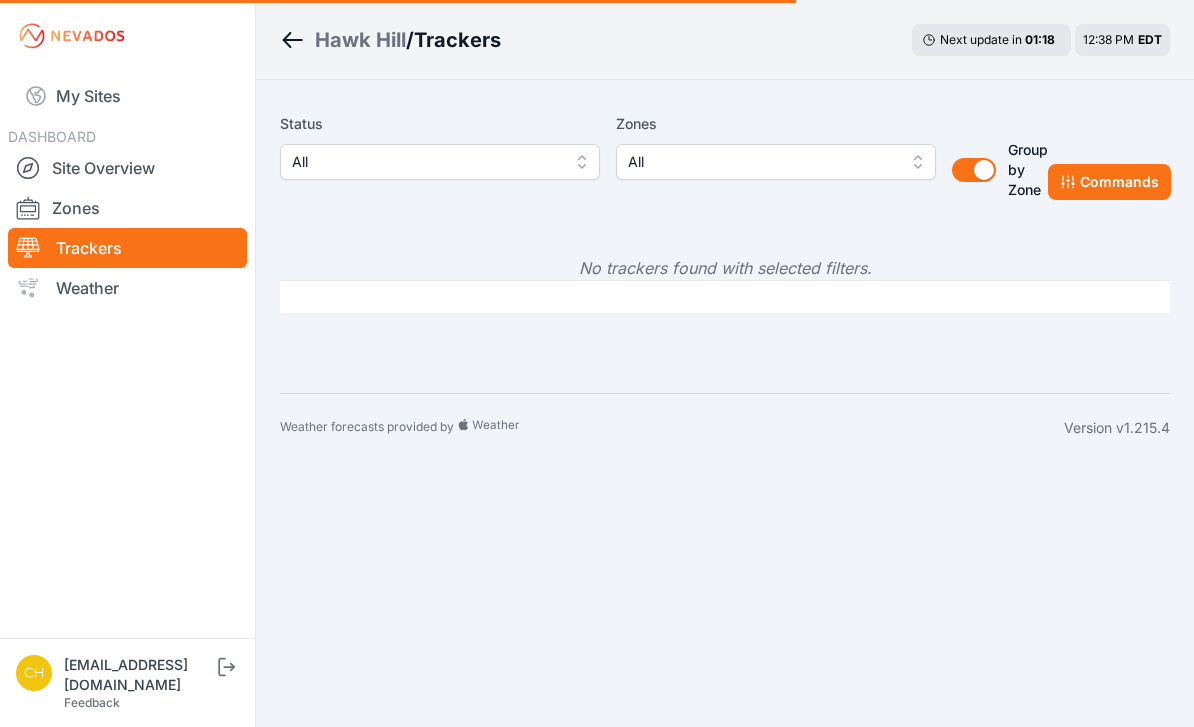 click on "Zones" at bounding box center [127, 208] 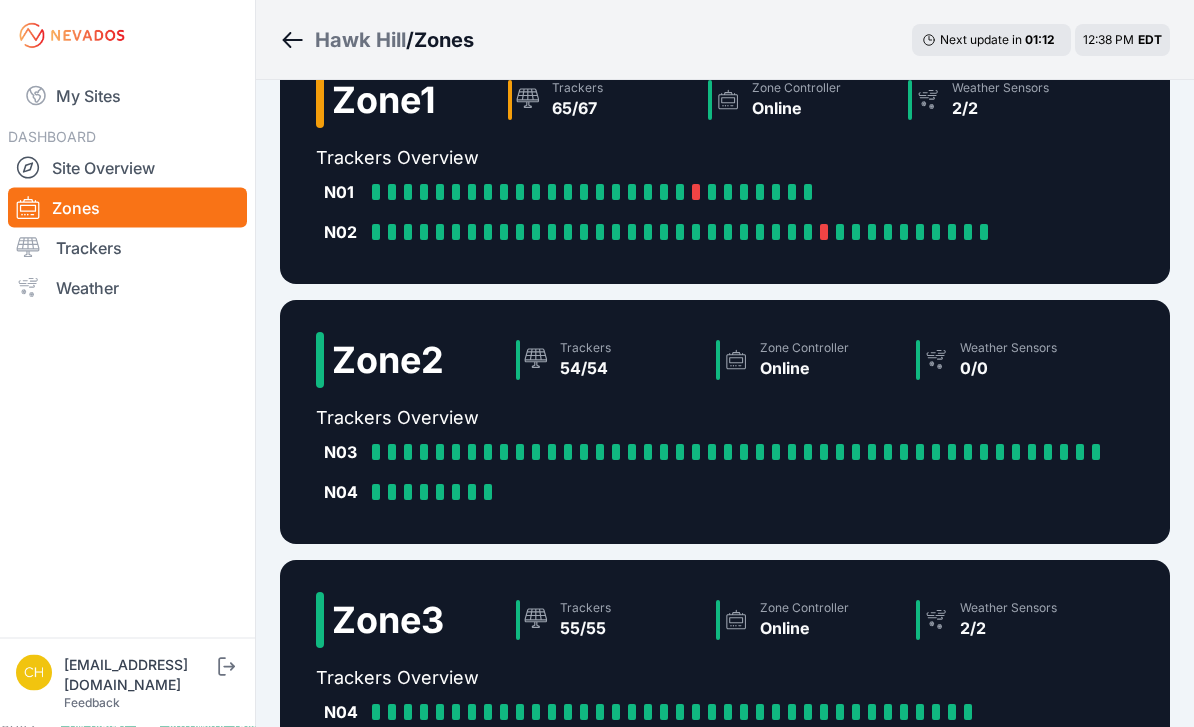 scroll, scrollTop: 0, scrollLeft: 0, axis: both 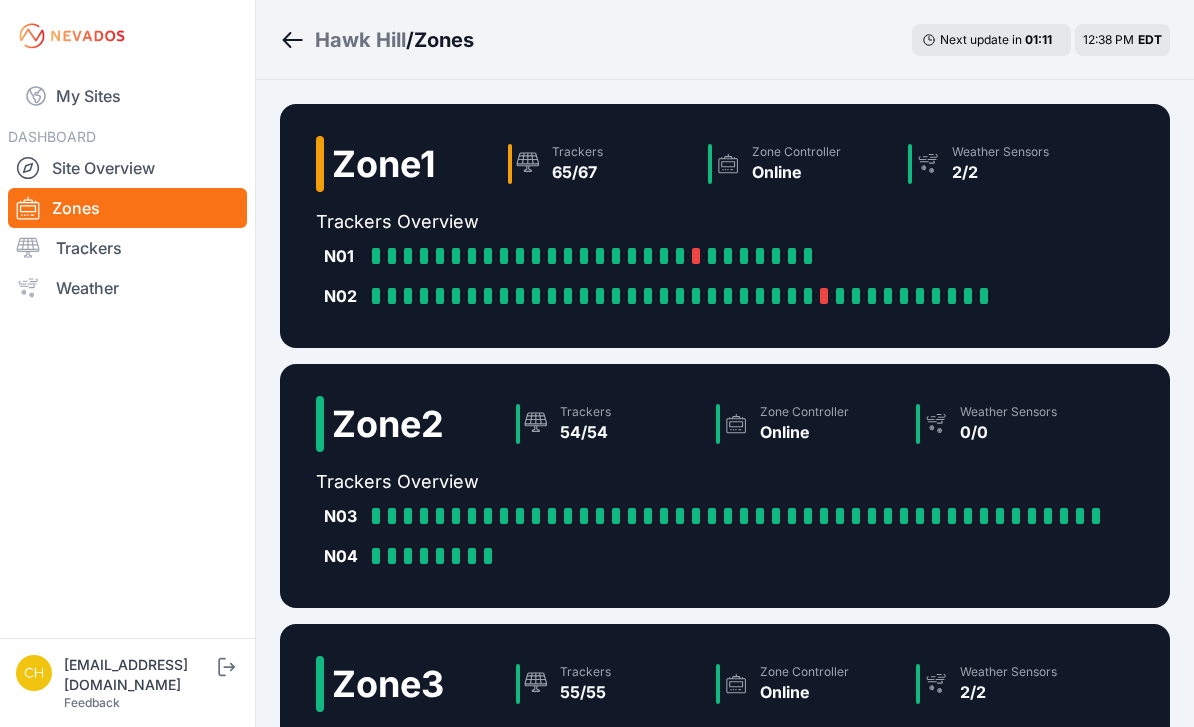 click at bounding box center [824, 296] 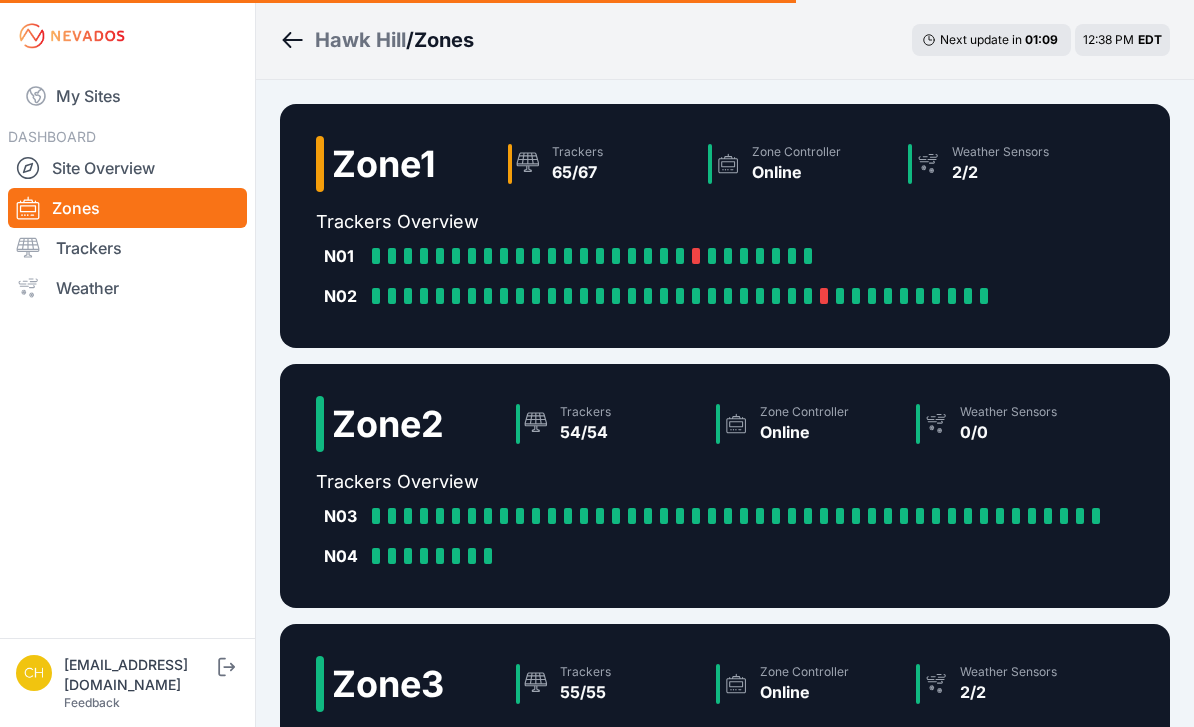 click at bounding box center (824, 296) 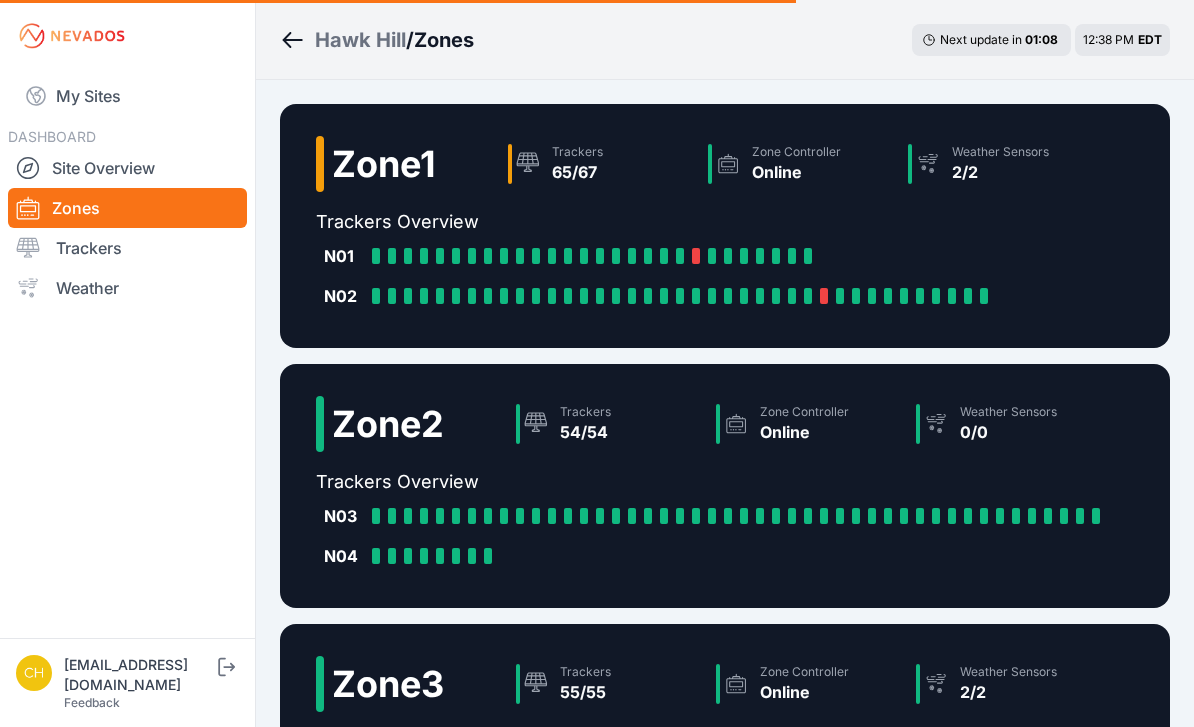 click at bounding box center [824, 296] 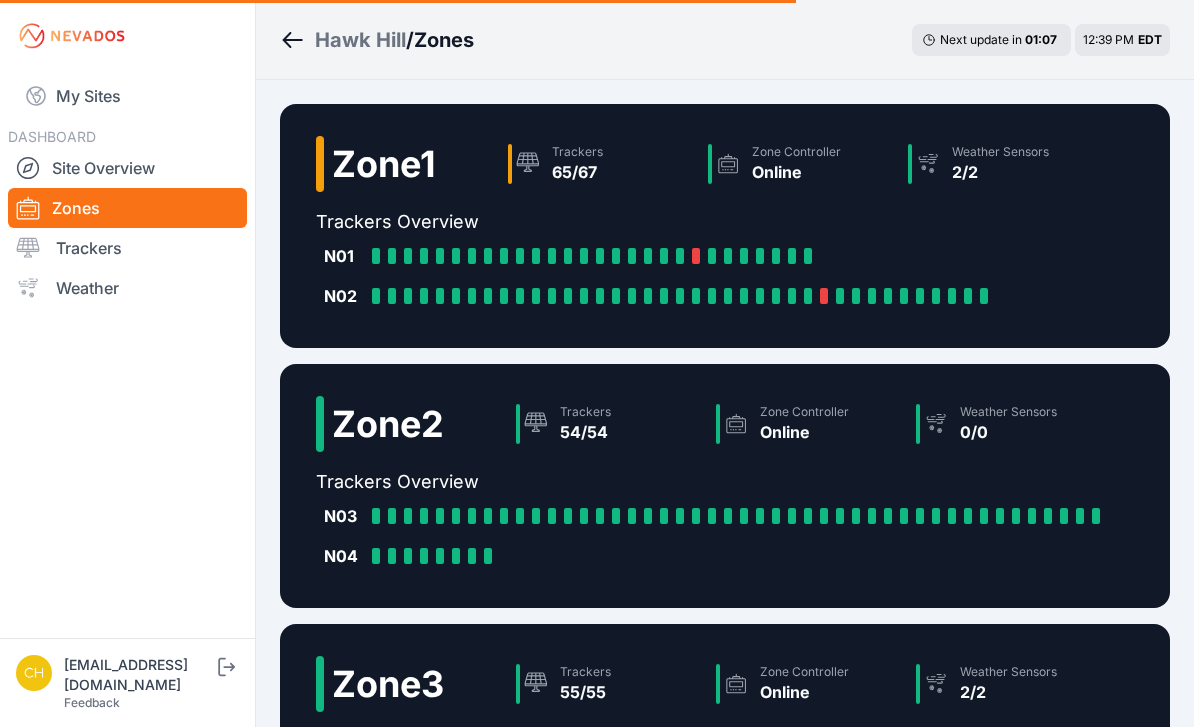 click on "N2 - 31: Online" at bounding box center (812, 296) 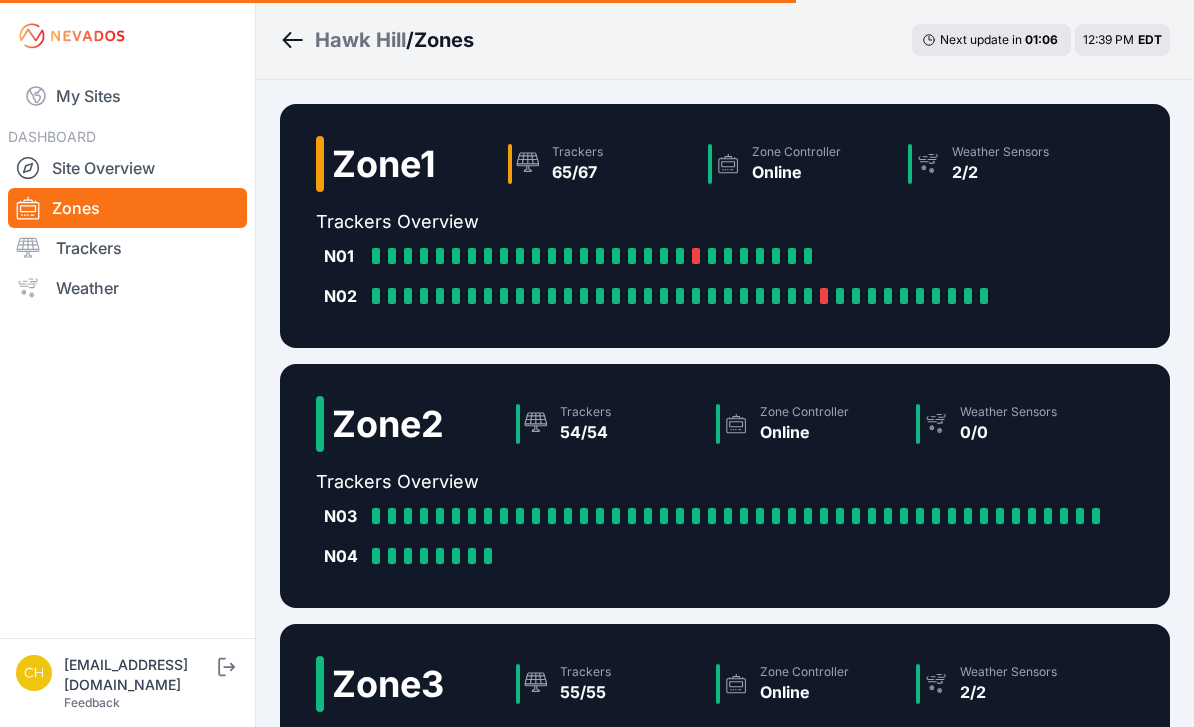 click on "N2 - 31: Online" at bounding box center [812, 296] 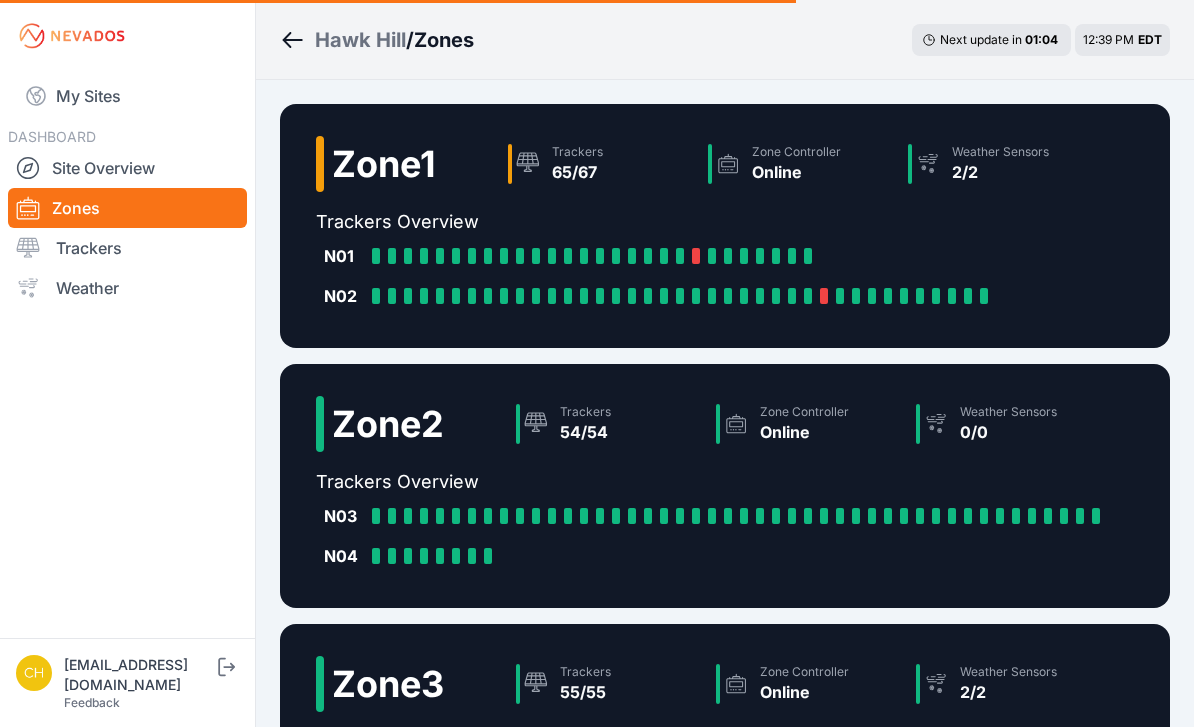 click on "Trackers" at bounding box center (127, 248) 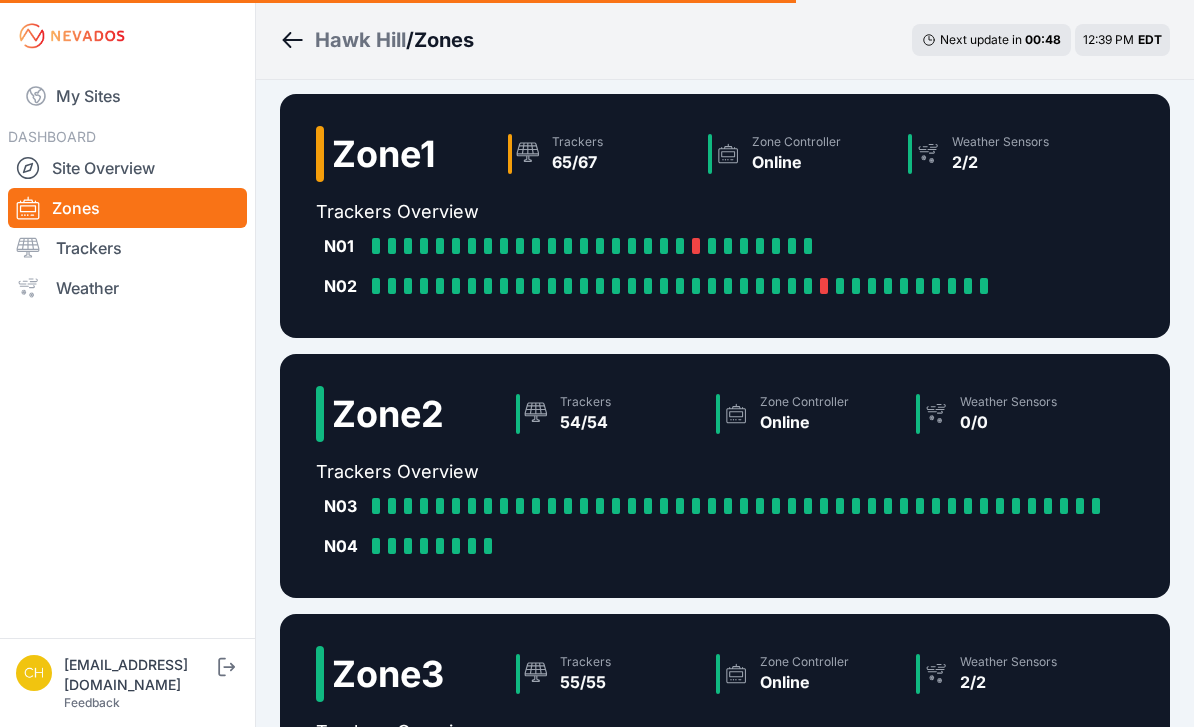 scroll, scrollTop: 0, scrollLeft: 0, axis: both 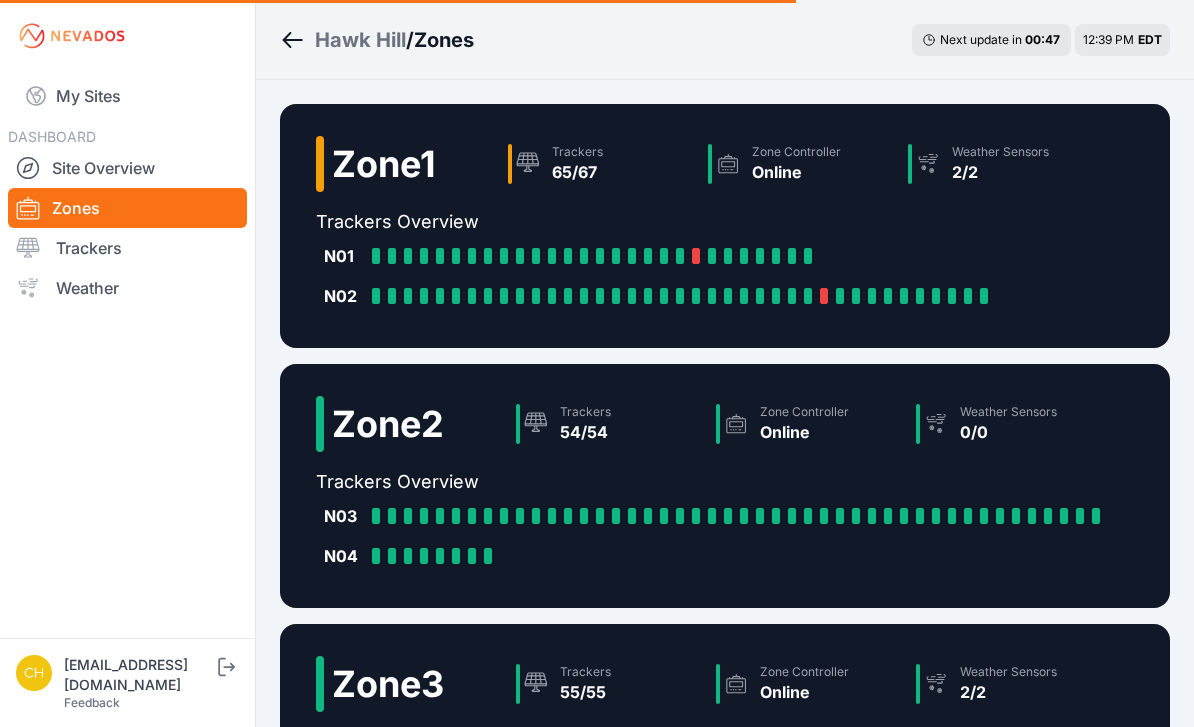 click on "Trackers" at bounding box center (127, 248) 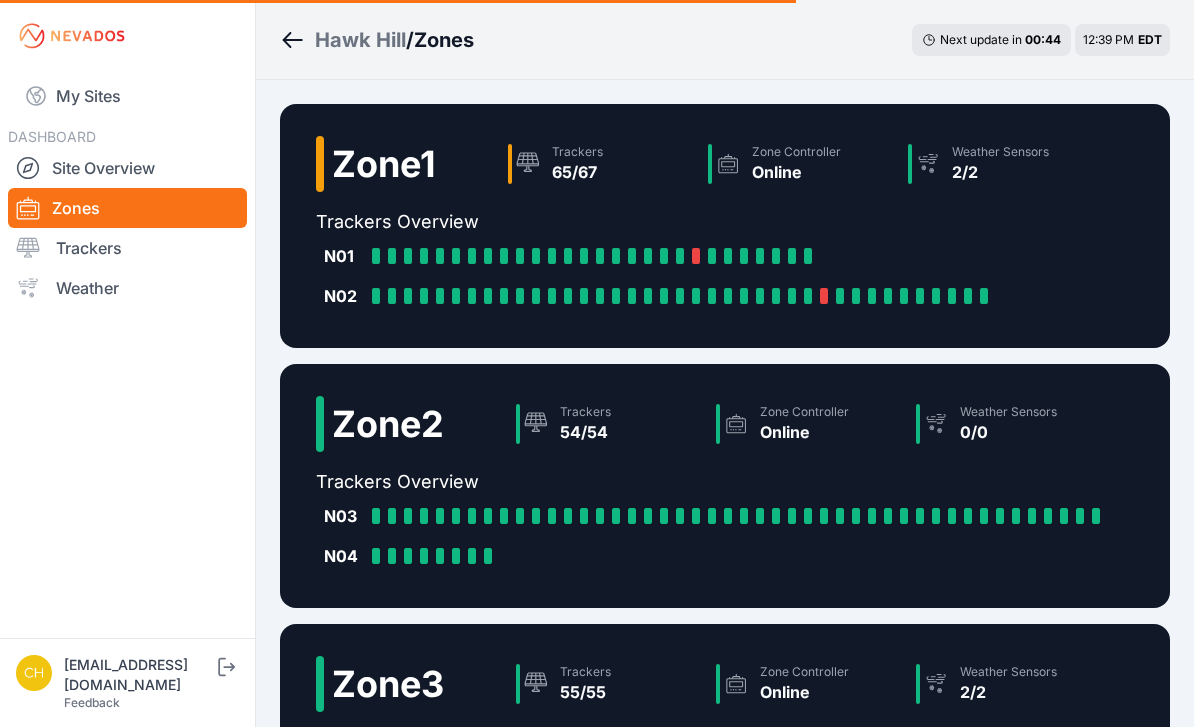 click on "Hawk Hill" at bounding box center (360, 40) 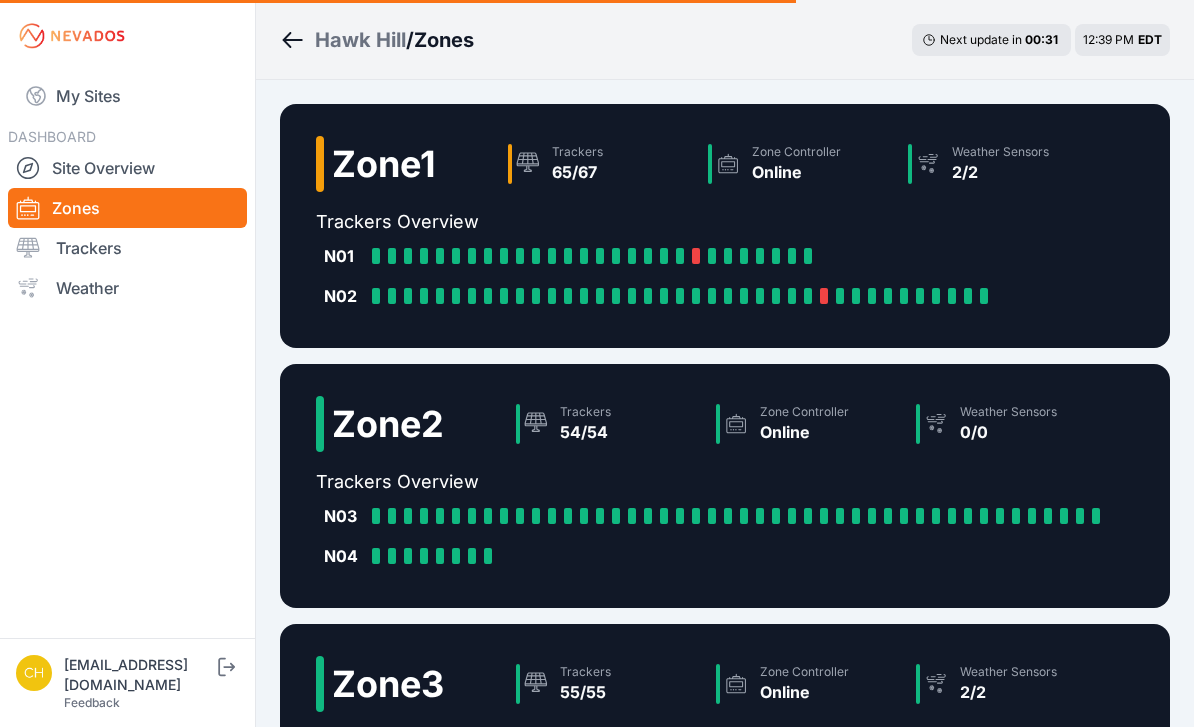 click on "Trackers" at bounding box center (127, 248) 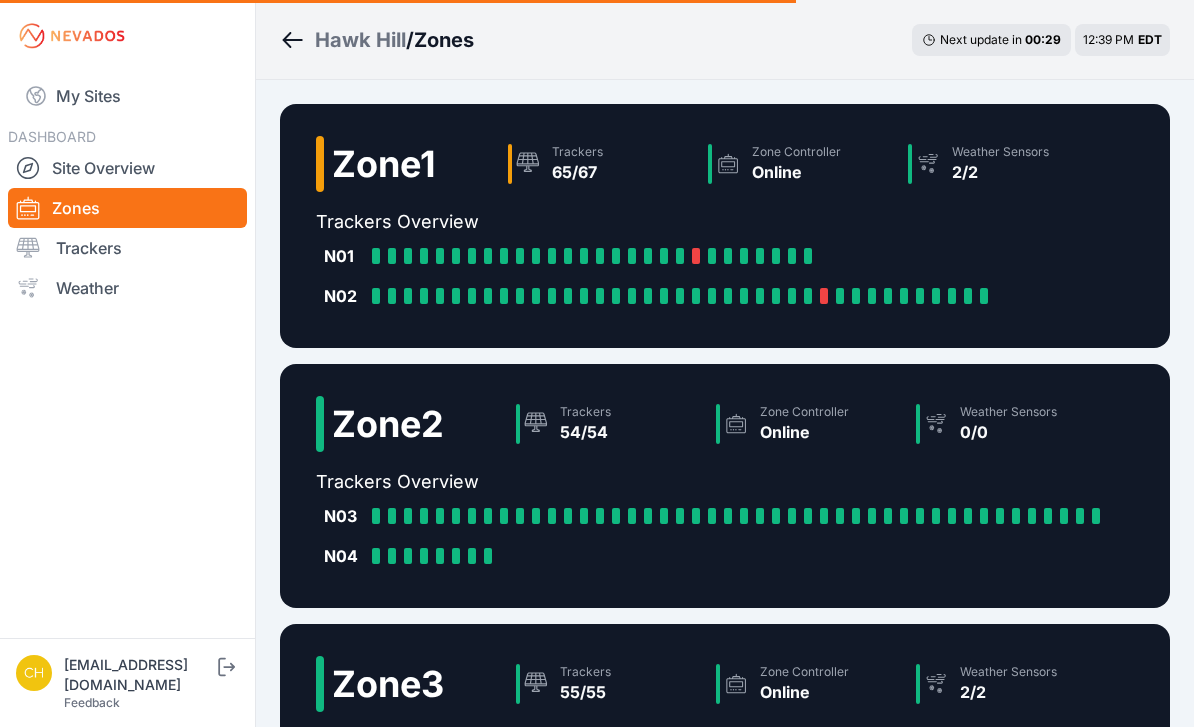click on "Site Overview" at bounding box center [127, 168] 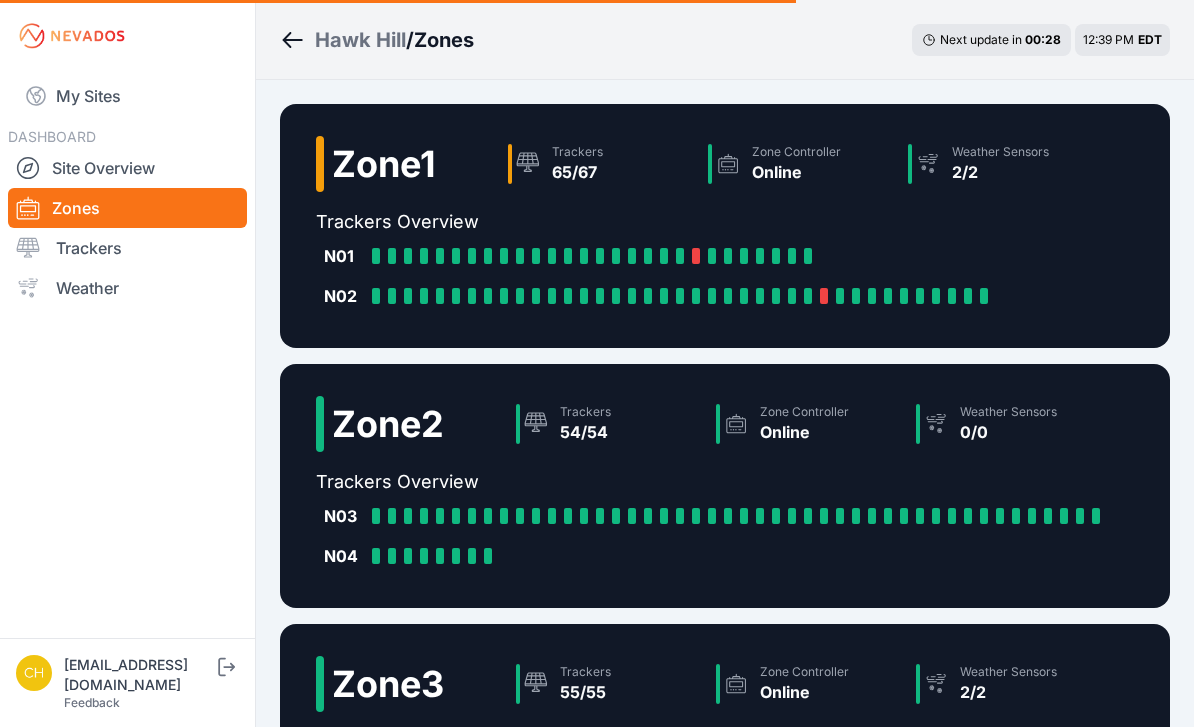 click on "Site Overview" at bounding box center [127, 168] 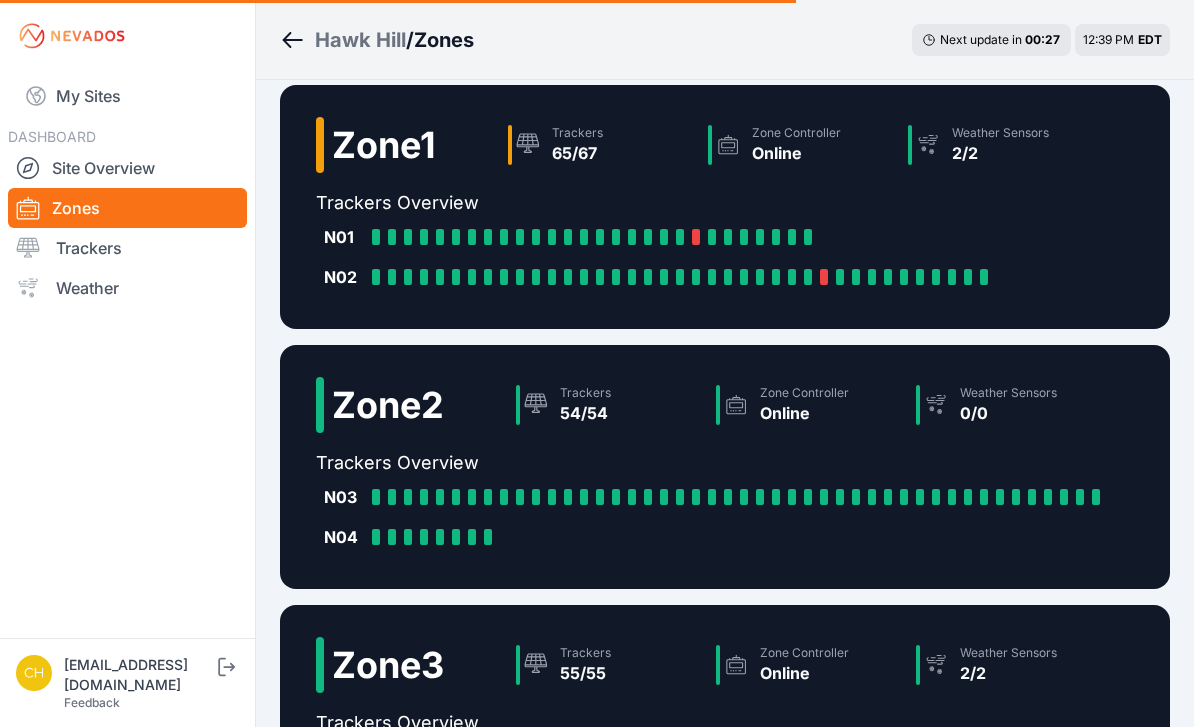 scroll, scrollTop: 0, scrollLeft: 0, axis: both 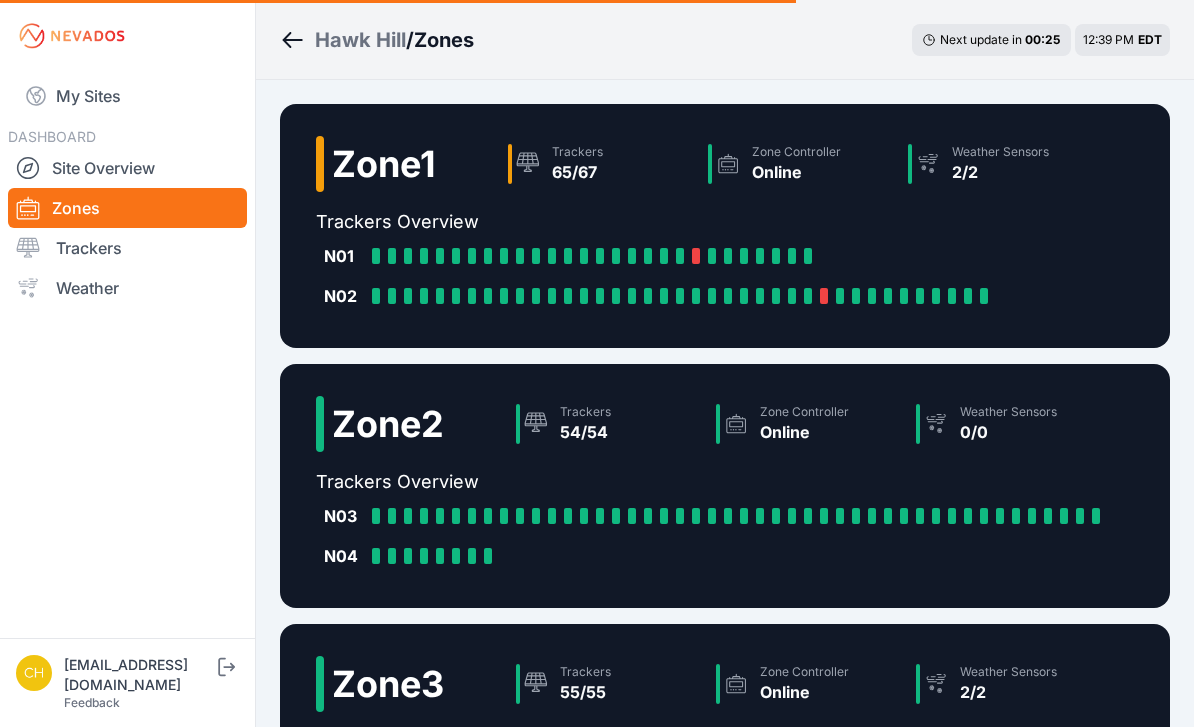 click on "Trackers" at bounding box center (127, 248) 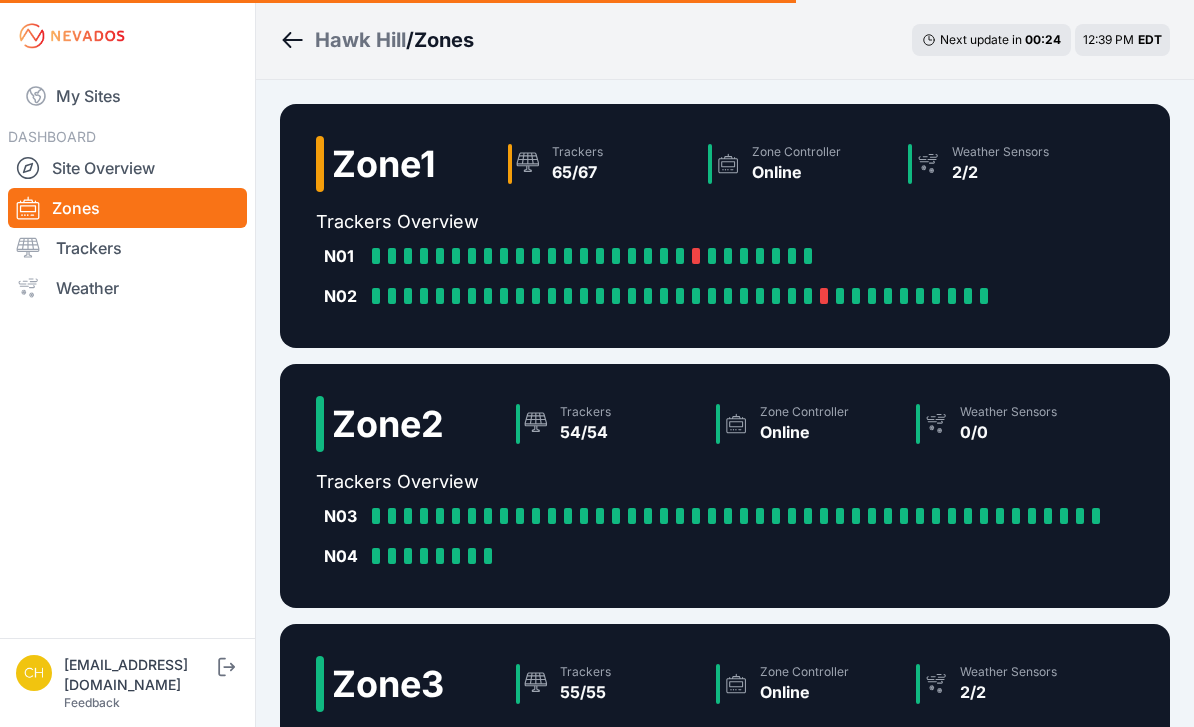 click on "Trackers" at bounding box center [127, 248] 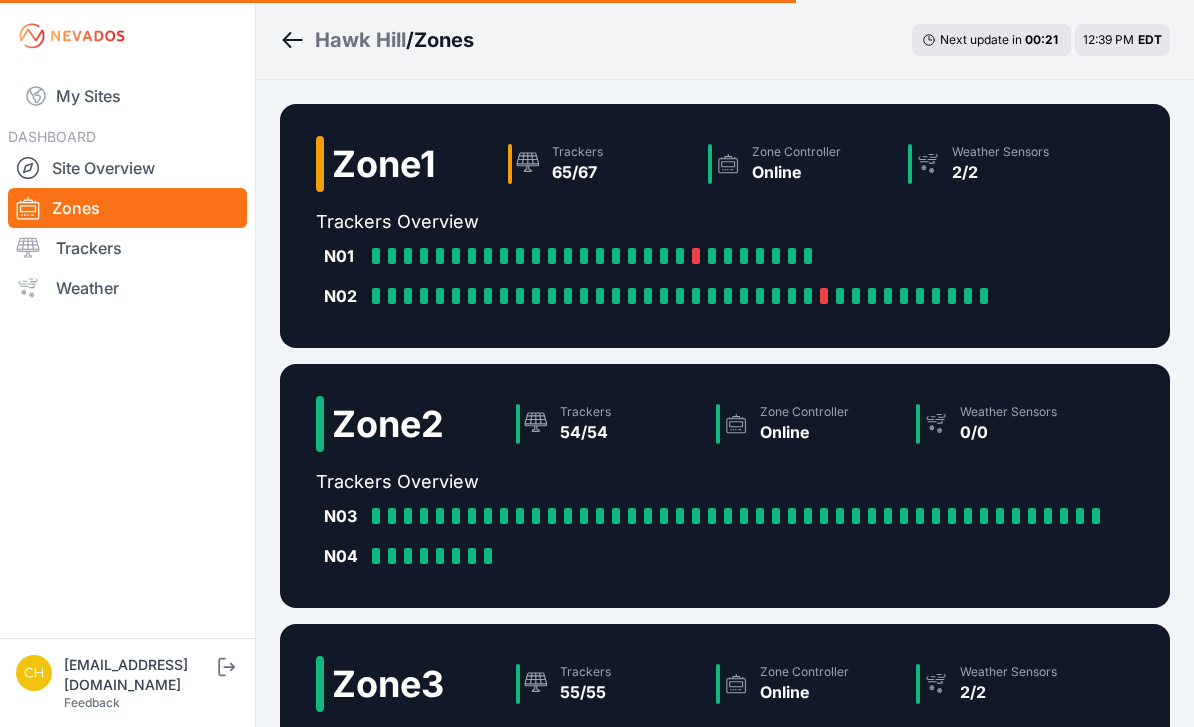 click on "Hawk Hill" at bounding box center [360, 40] 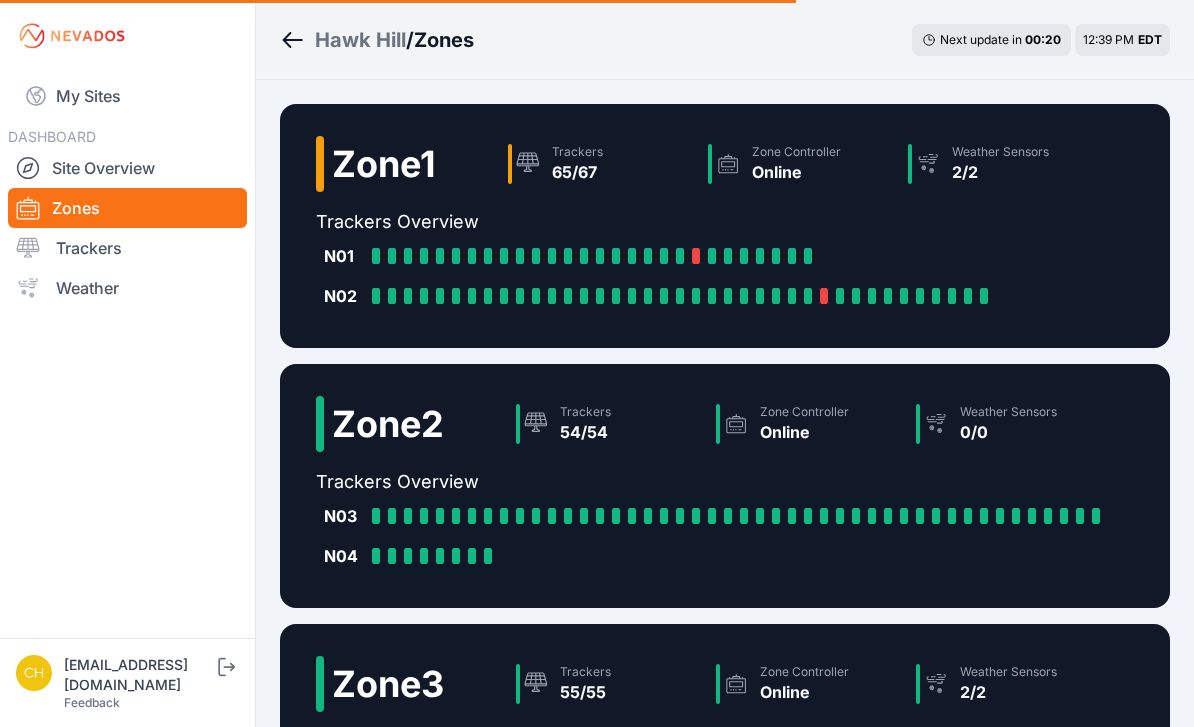 click on "Hawk Hill" at bounding box center (360, 40) 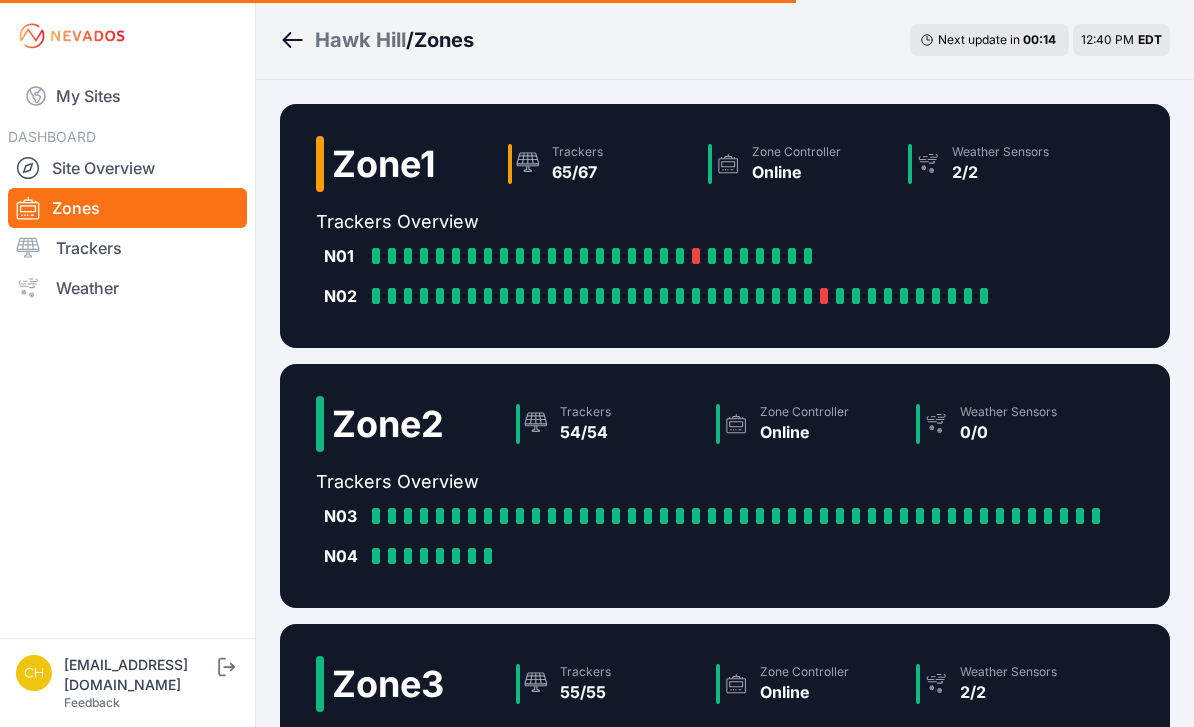 click on "Hawk Hill" at bounding box center [360, 40] 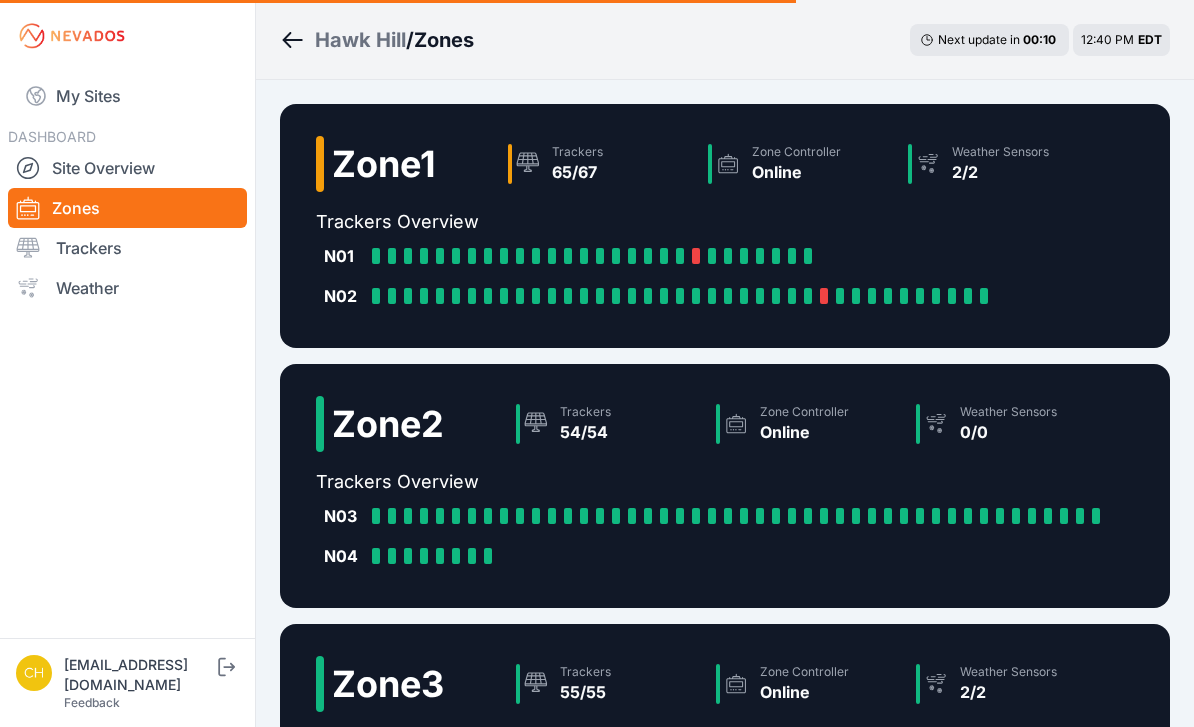 click on "Hawk Hill" at bounding box center (360, 40) 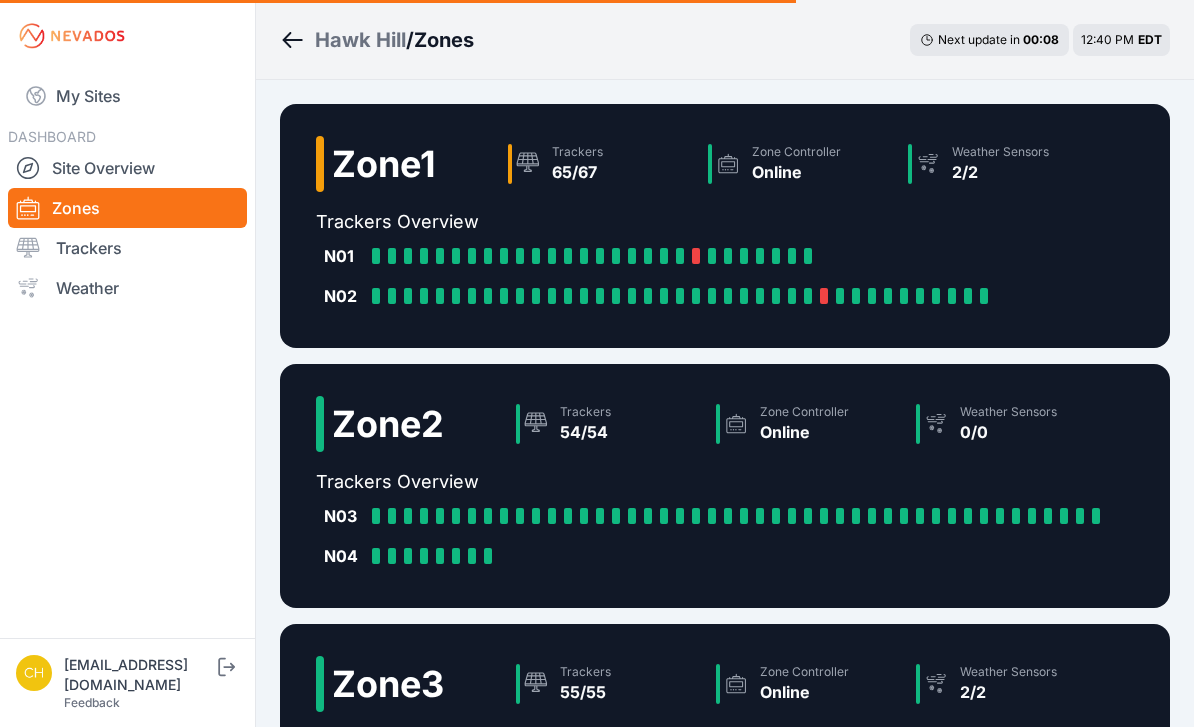 click on "Hawk Hill" at bounding box center [360, 40] 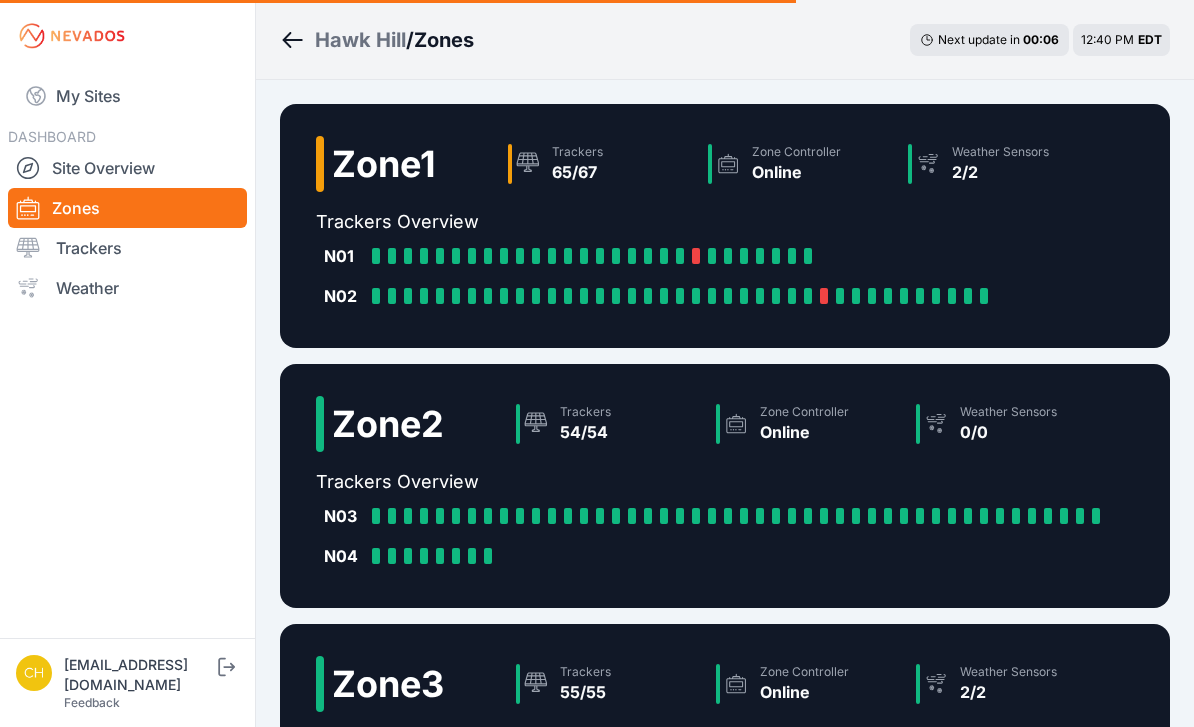 click on "Trackers" at bounding box center [127, 248] 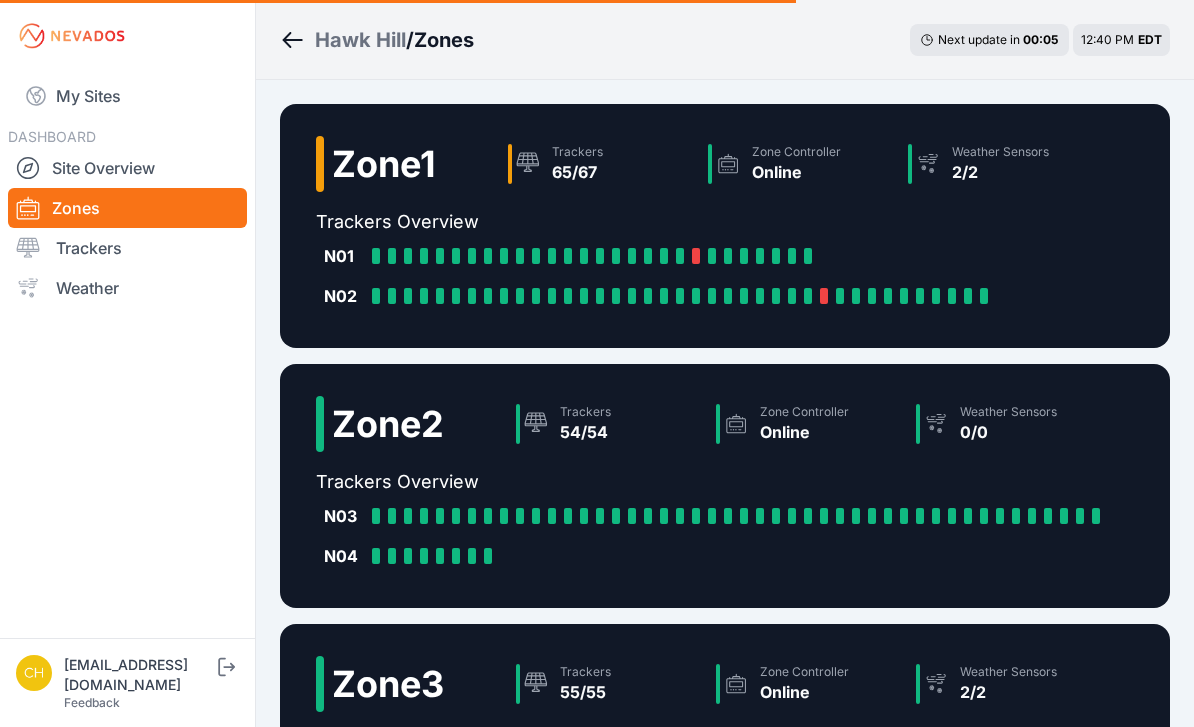 click on "Trackers" at bounding box center (127, 248) 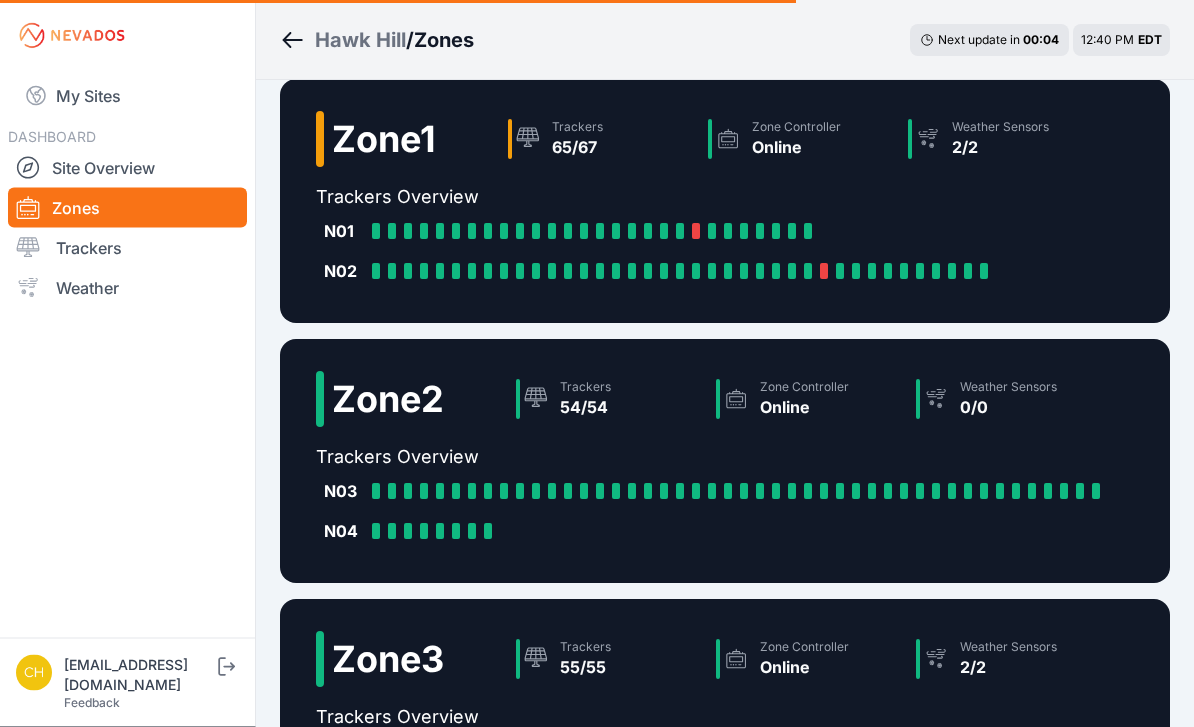 scroll, scrollTop: 25, scrollLeft: 0, axis: vertical 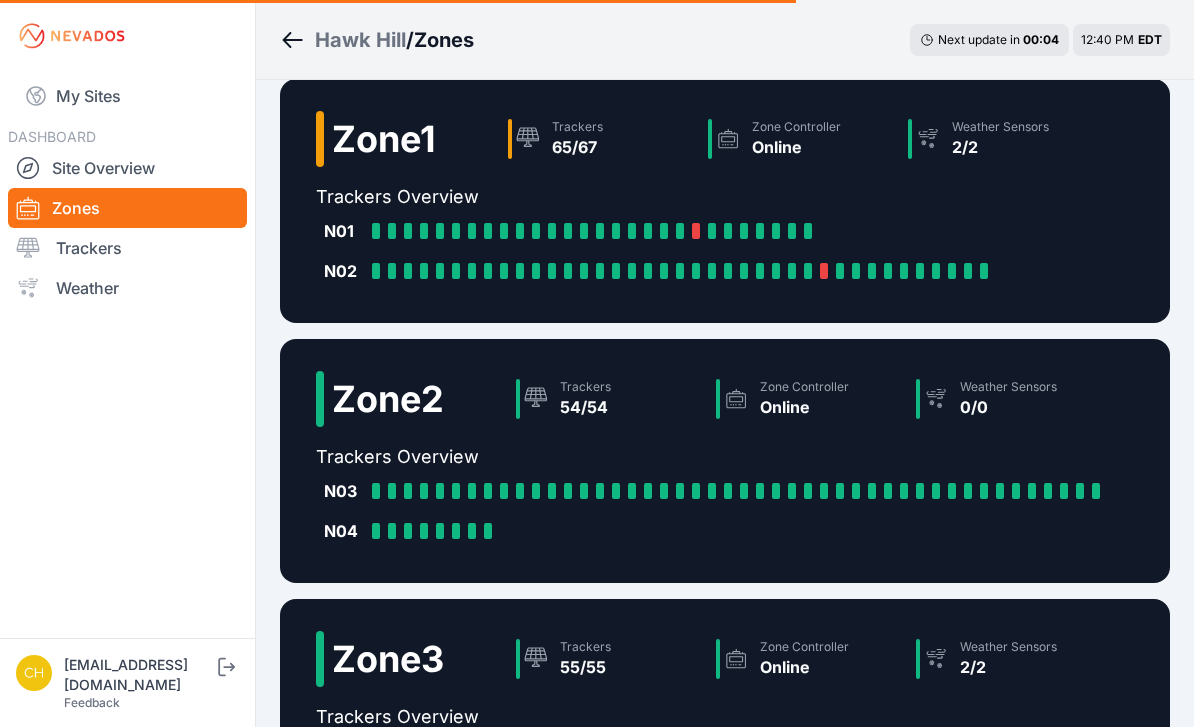 click at bounding box center [824, 271] 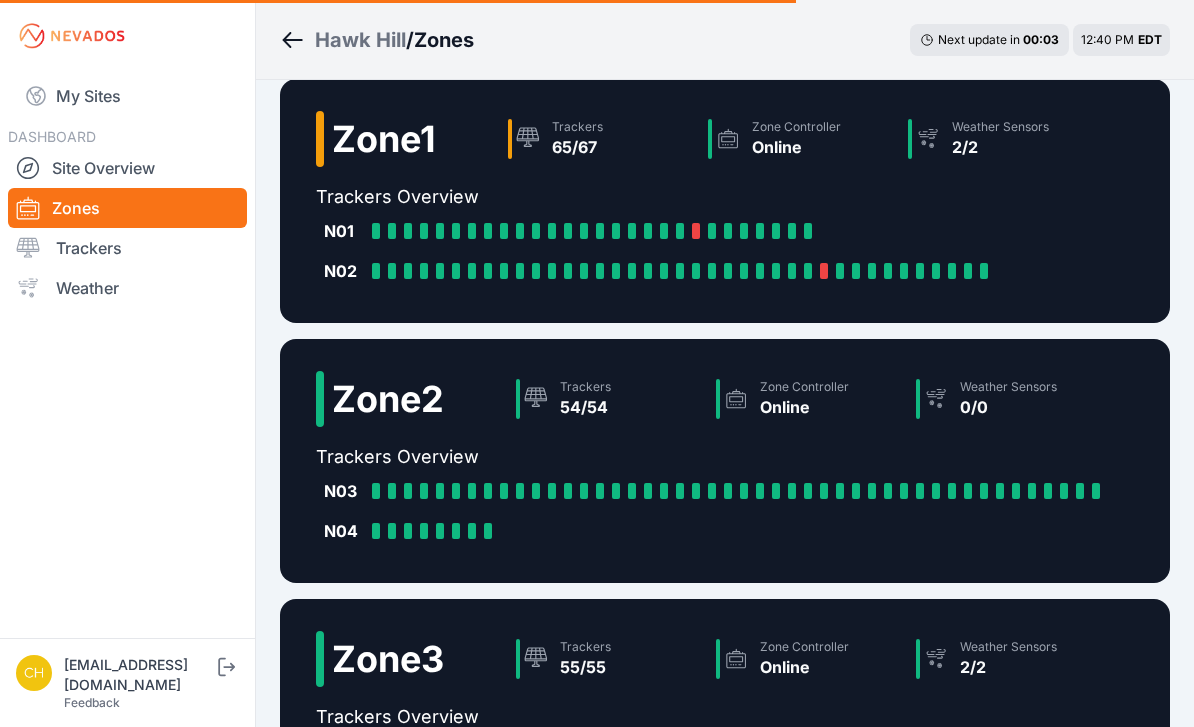 click at bounding box center [824, 271] 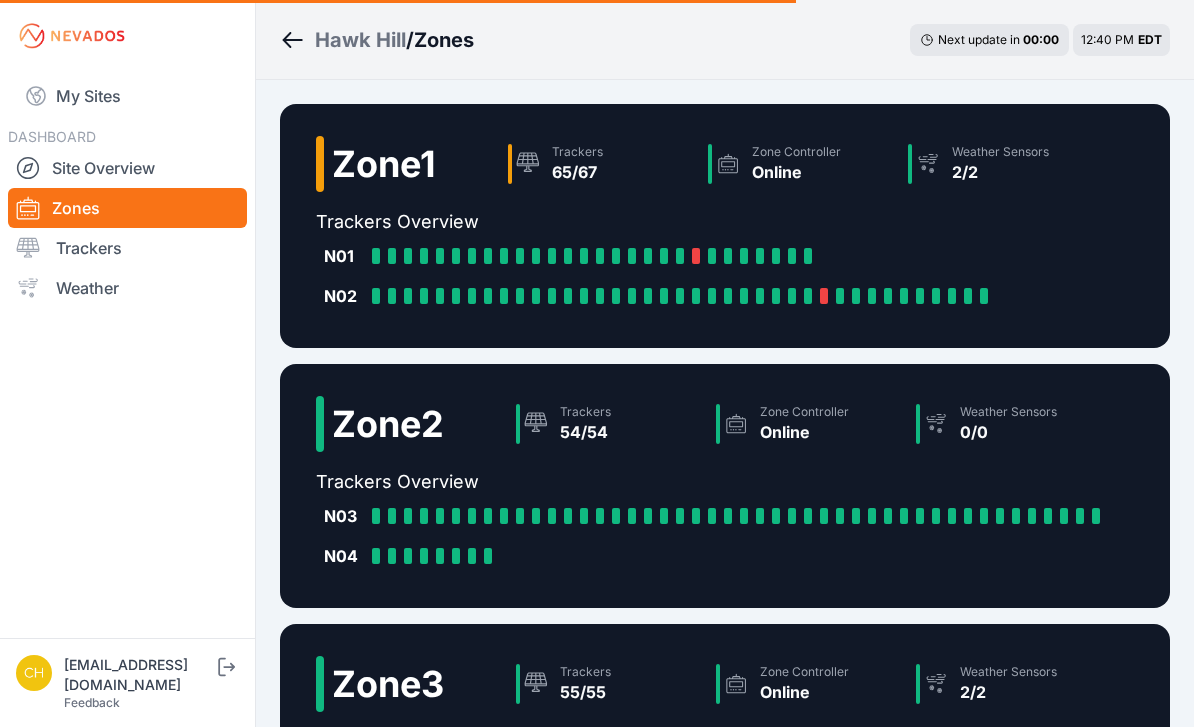 click on "Trackers" at bounding box center (127, 248) 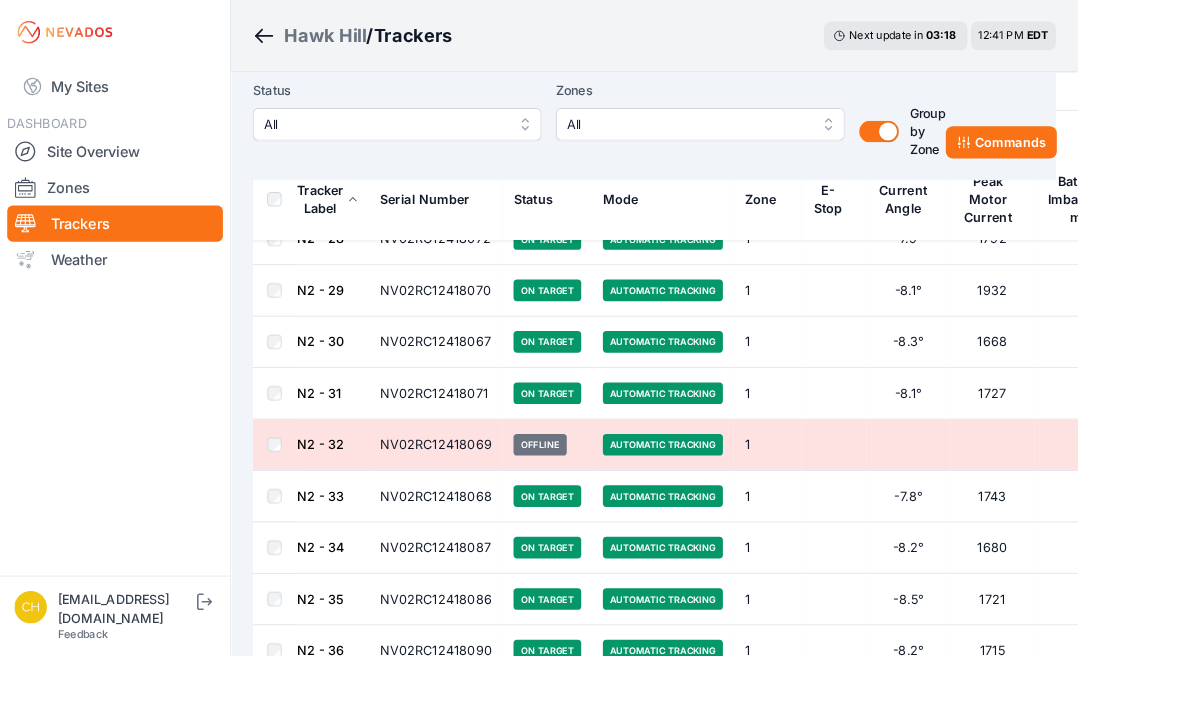 scroll, scrollTop: 3080, scrollLeft: 0, axis: vertical 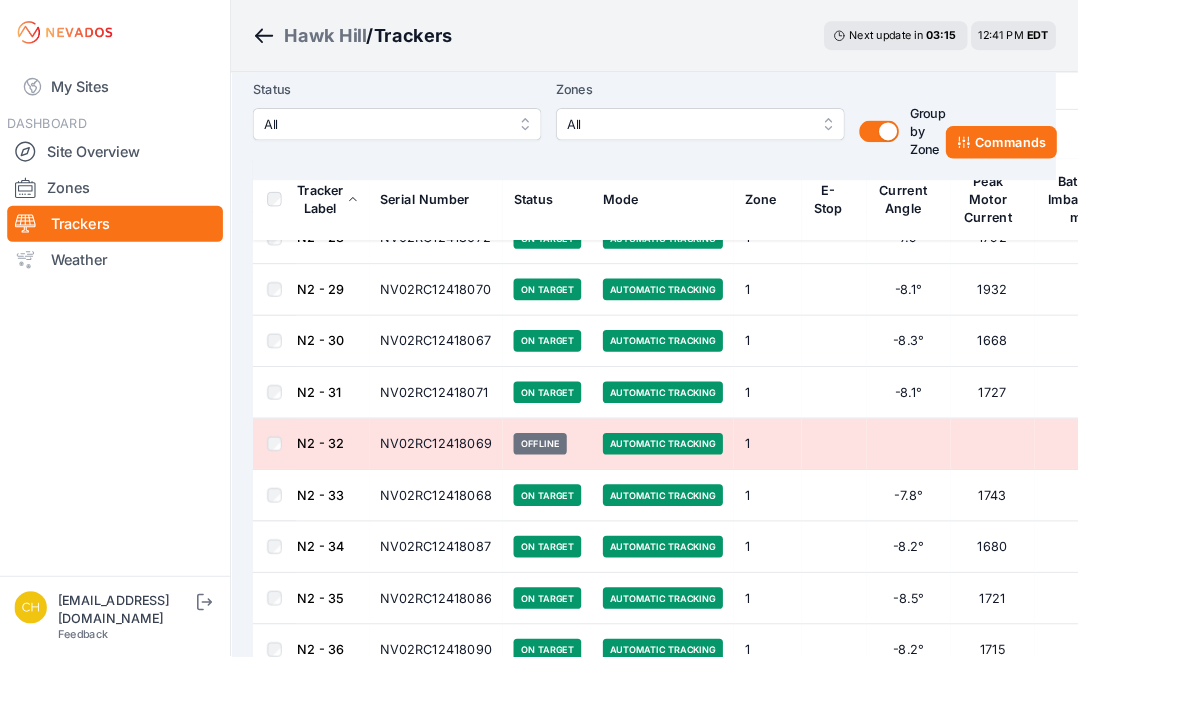 click on "NV02RC12418069" at bounding box center [483, 492] 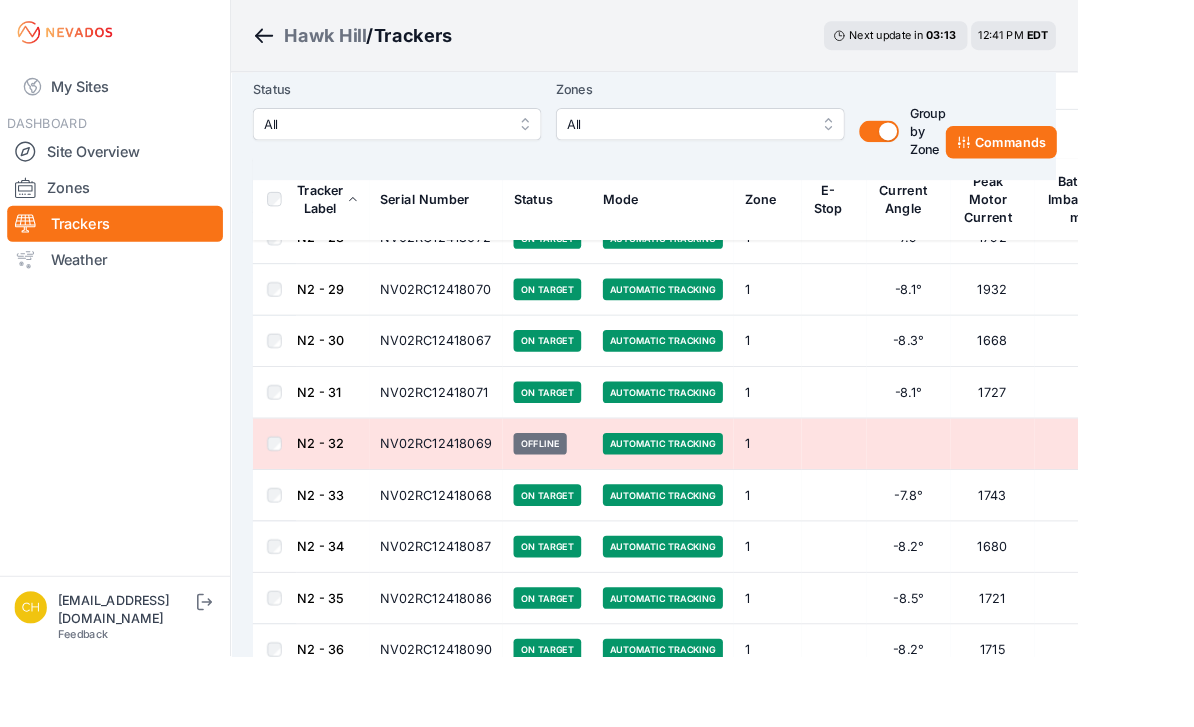 click on "Offline" at bounding box center [598, 492] 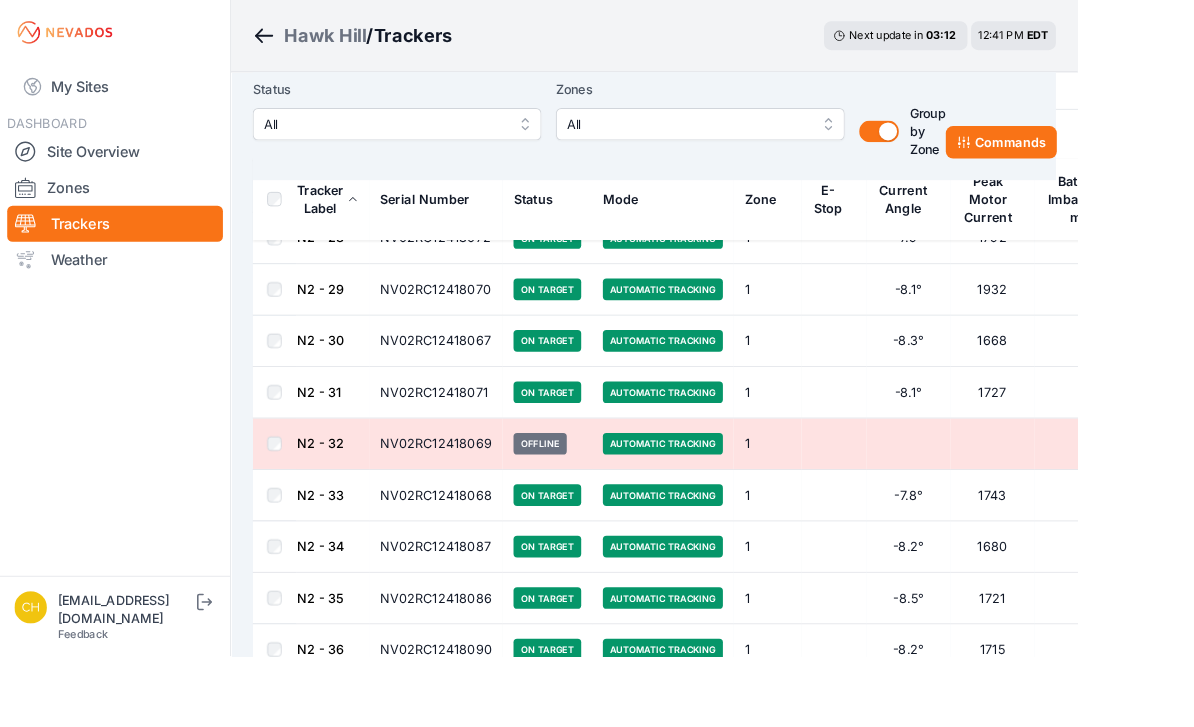 click on "N2 - 32" at bounding box center [355, 491] 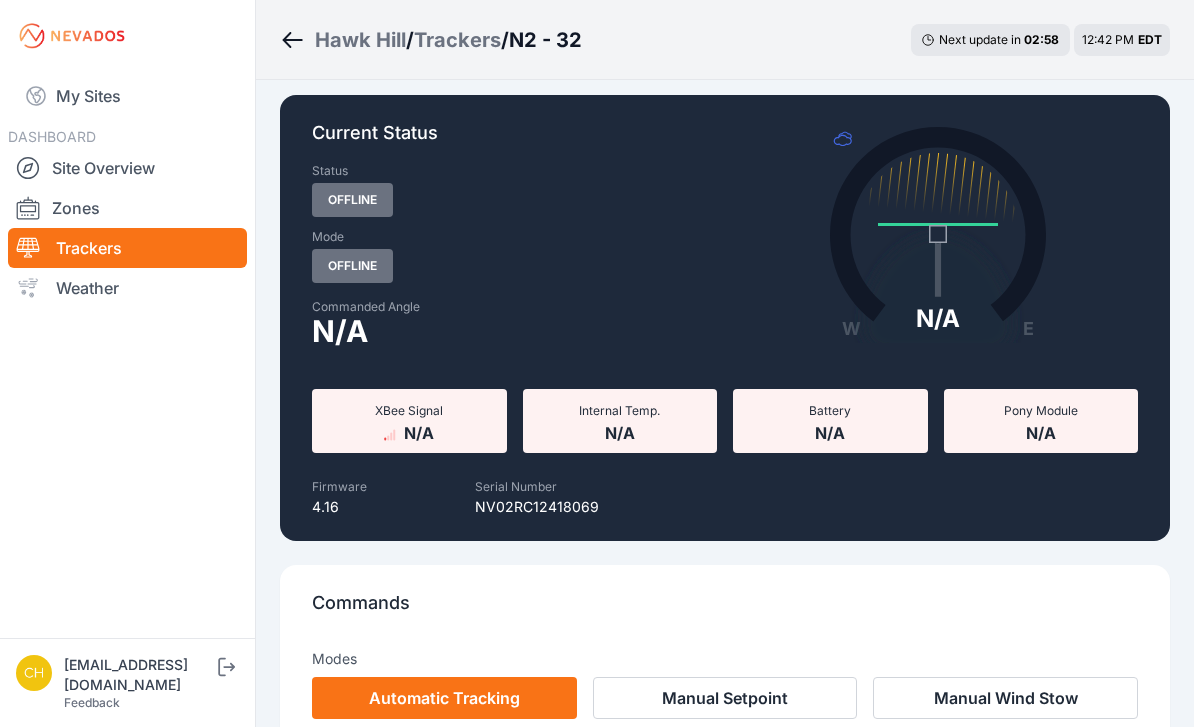 scroll, scrollTop: 0, scrollLeft: 0, axis: both 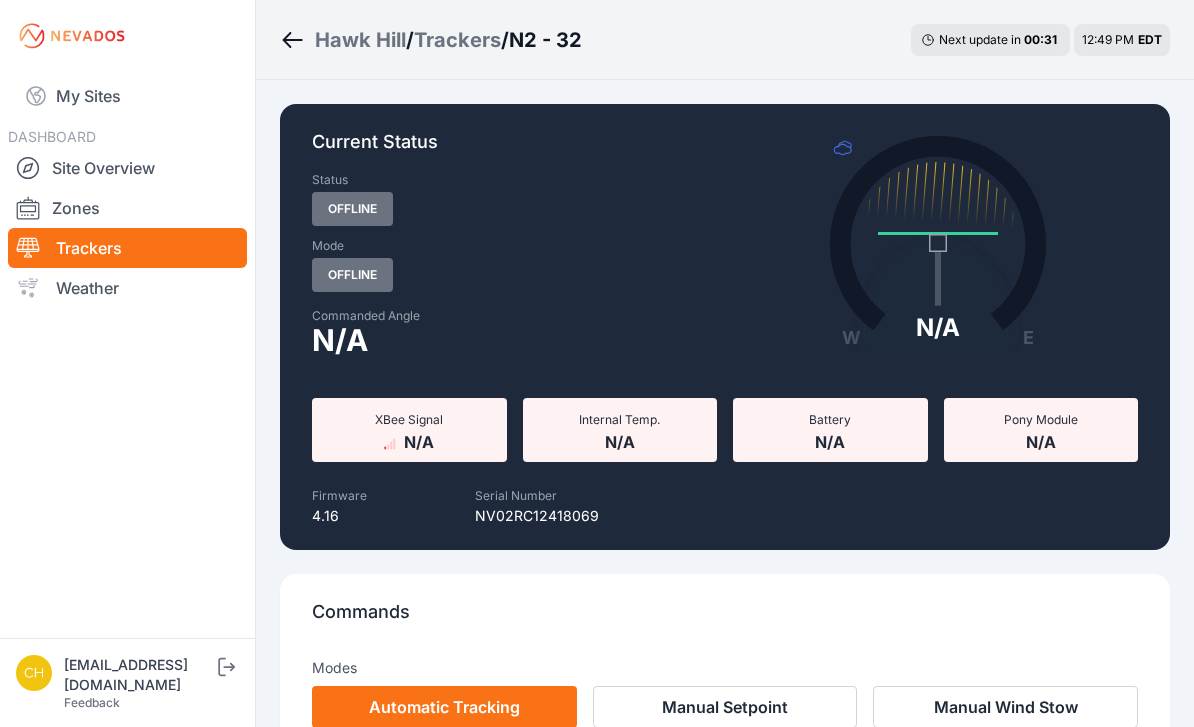 click on "Trackers" at bounding box center (457, 40) 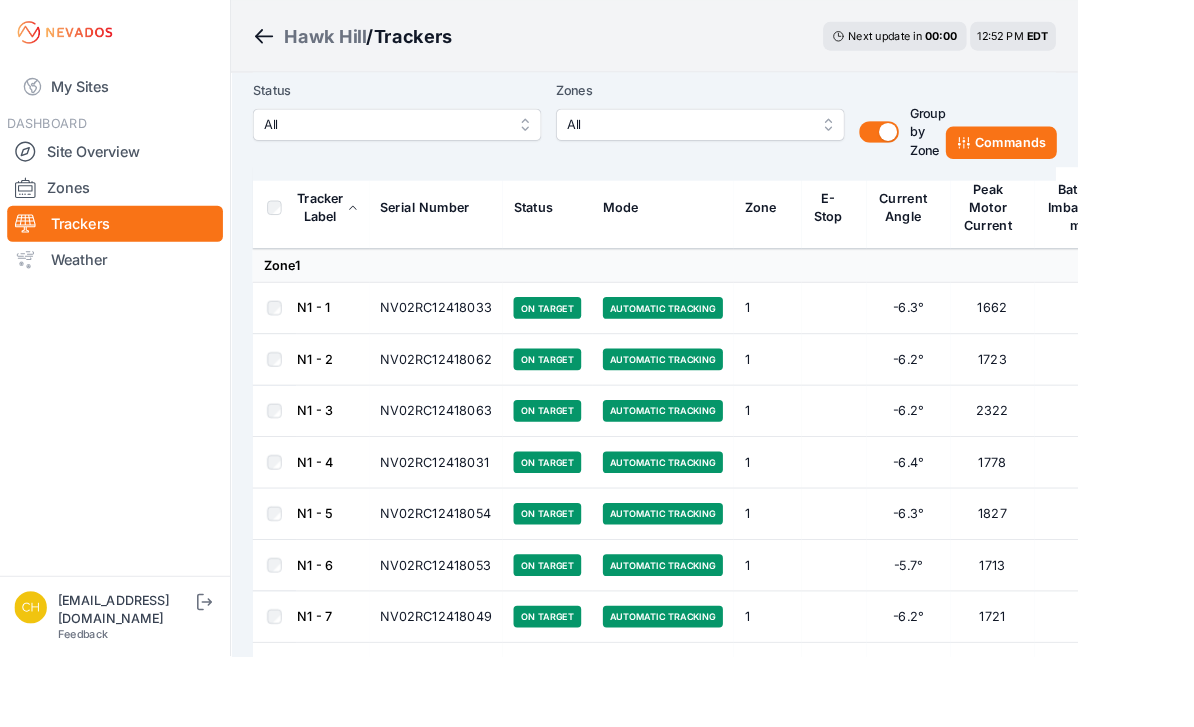 scroll, scrollTop: 0, scrollLeft: 0, axis: both 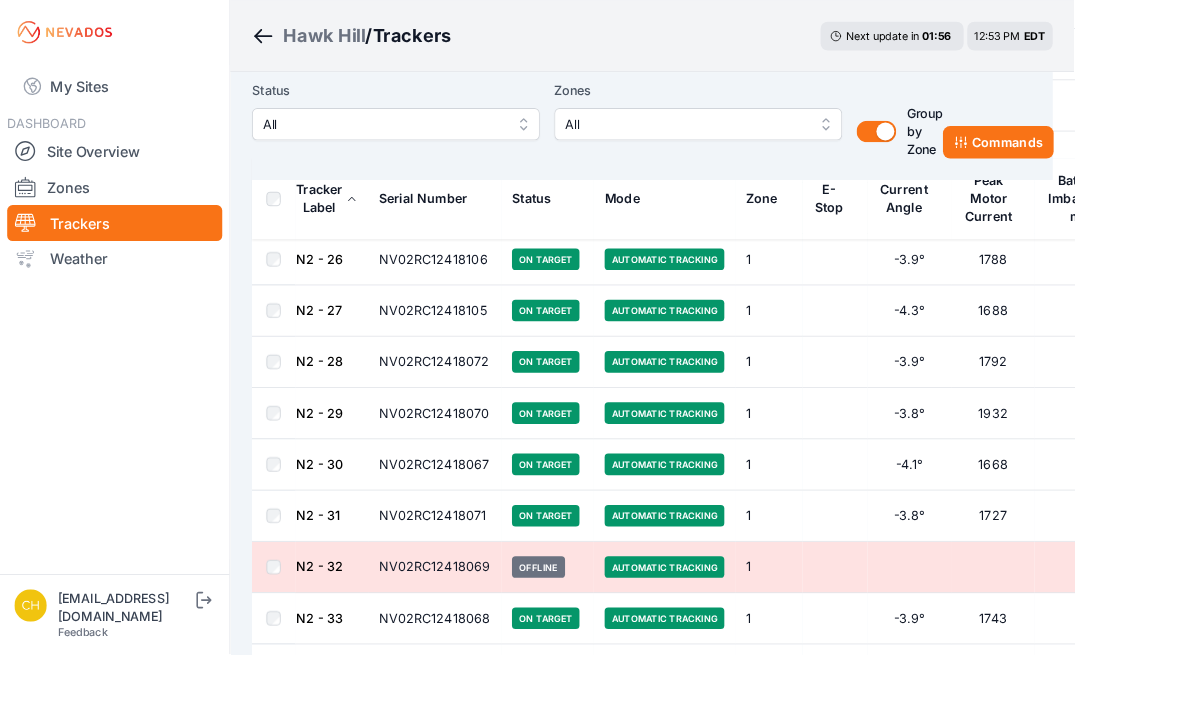click on "NV02RC12418069" at bounding box center (483, 630) 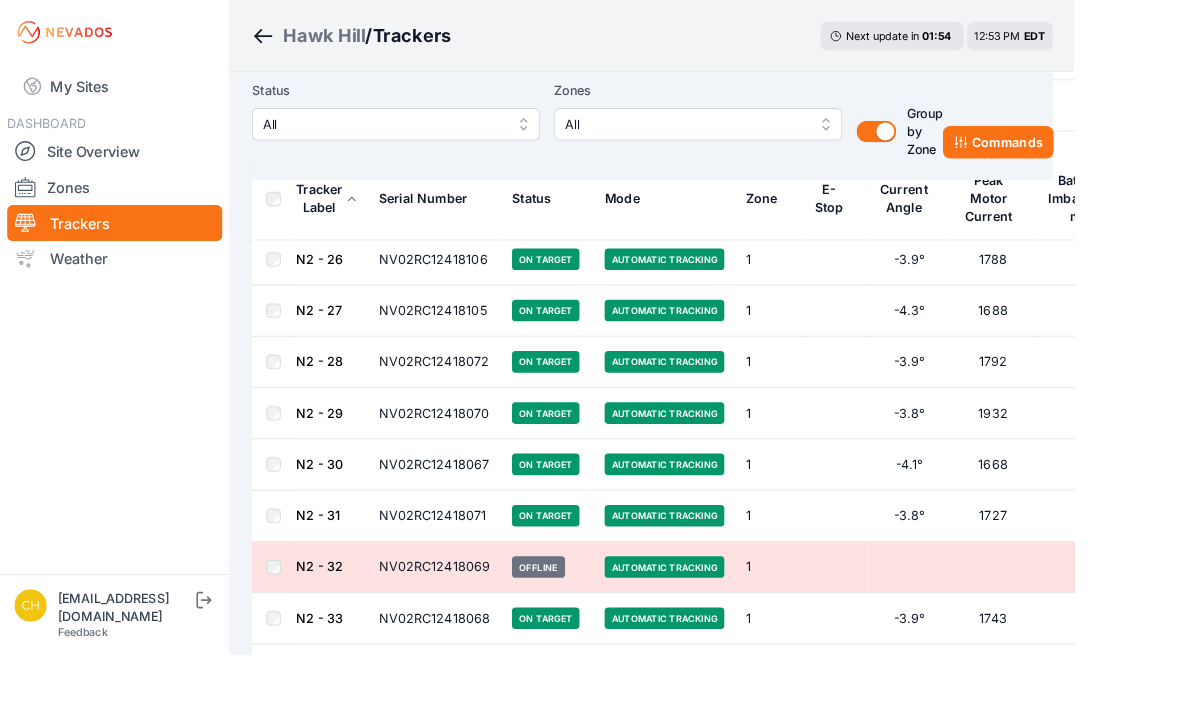 click on "N2 - 32" at bounding box center [355, 629] 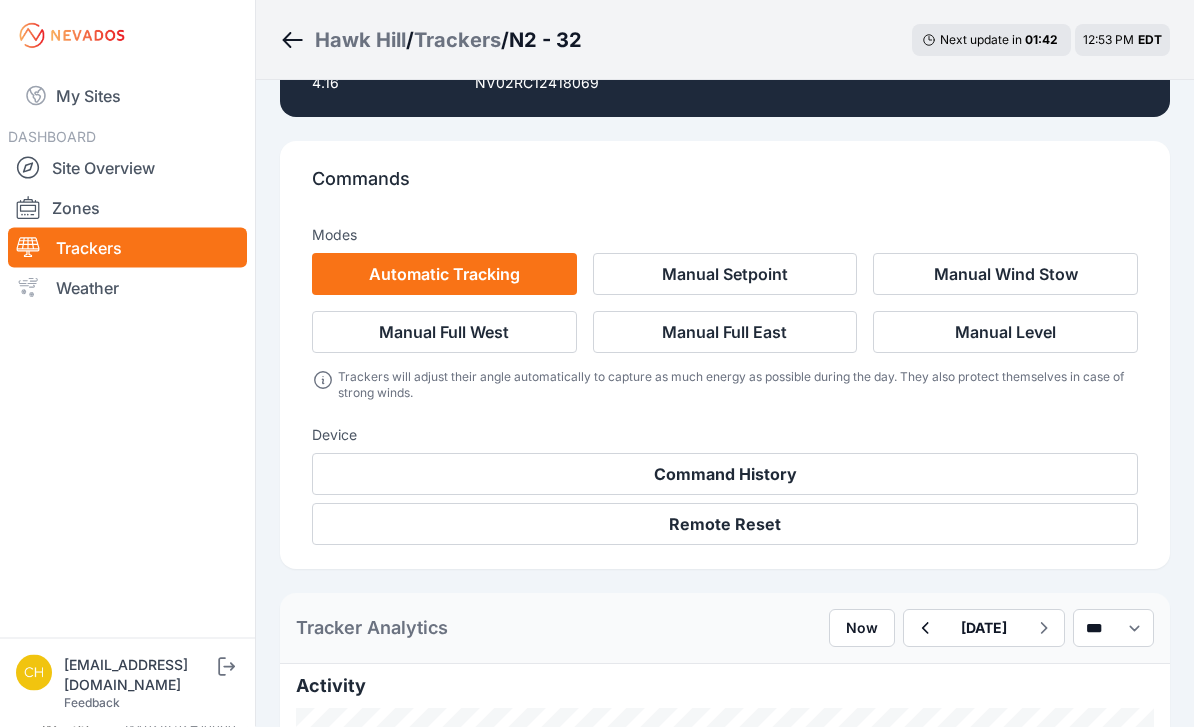 scroll, scrollTop: 433, scrollLeft: 0, axis: vertical 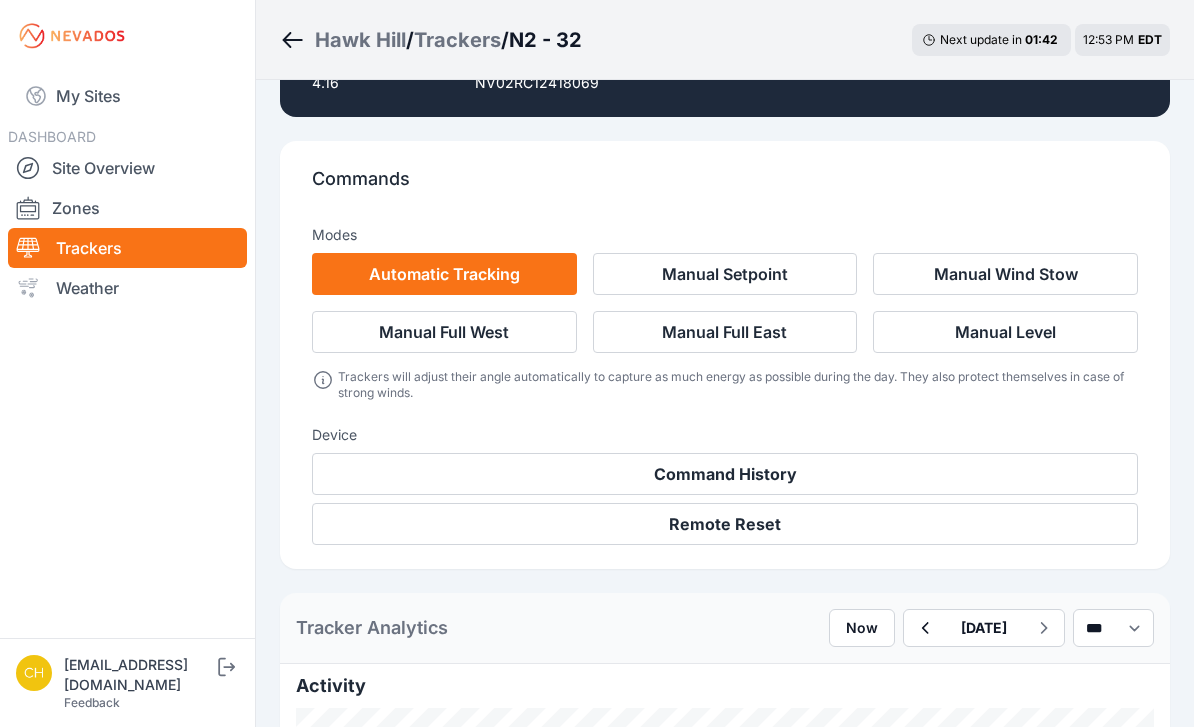 click on "Command History" at bounding box center (725, 474) 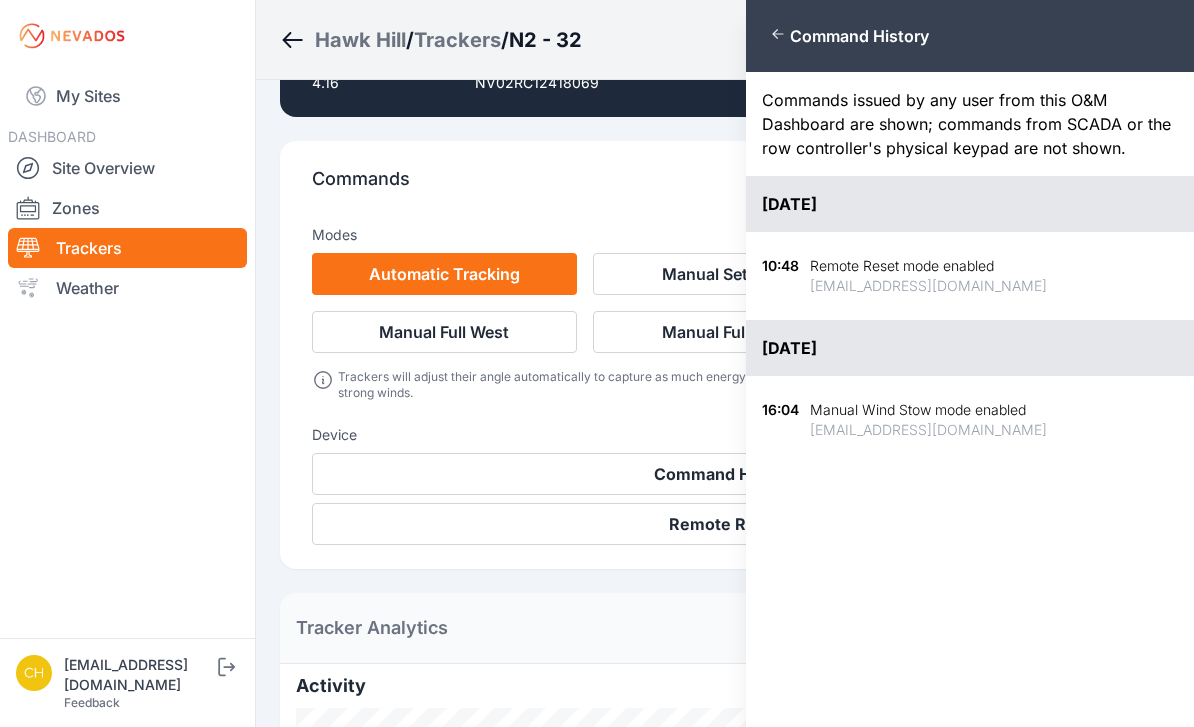 click 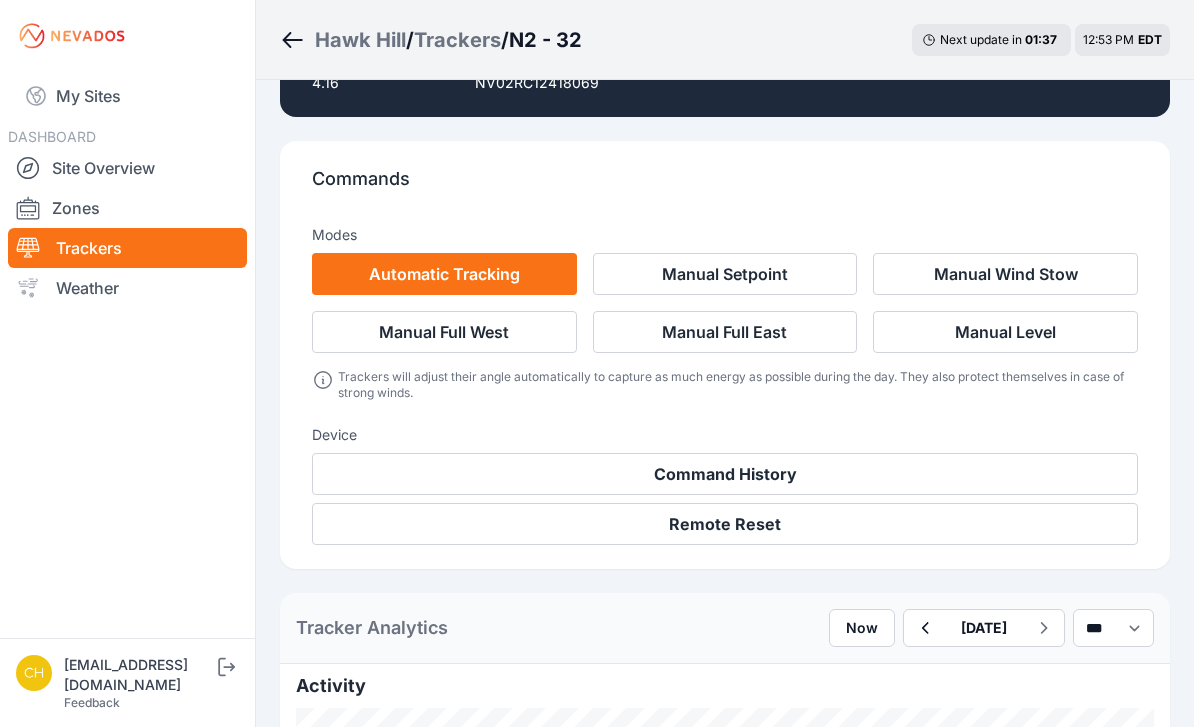click on "Remote Reset" at bounding box center [725, 524] 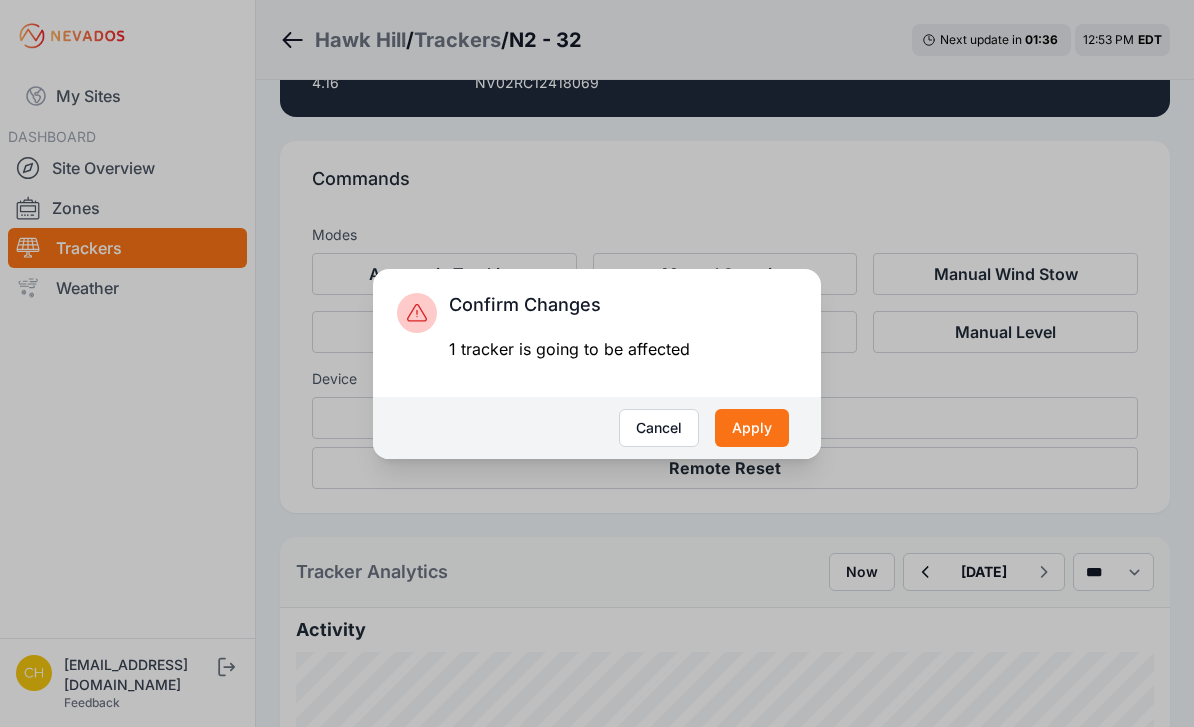 click on "Apply" at bounding box center (752, 428) 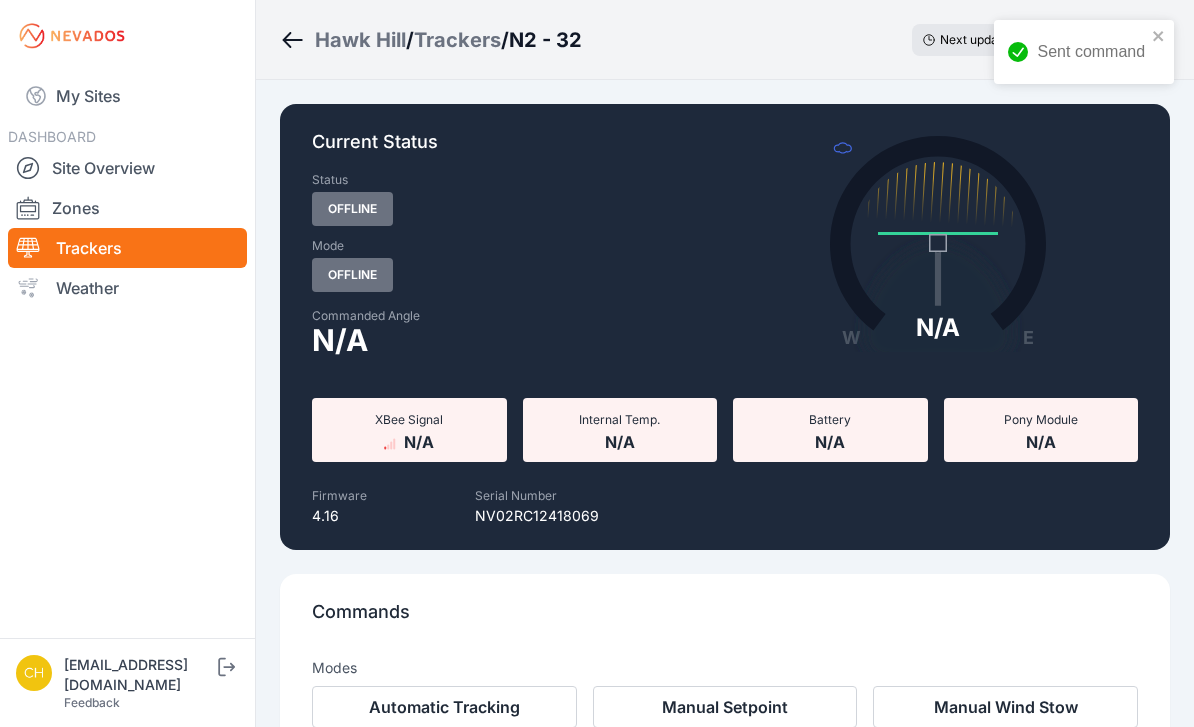 scroll, scrollTop: 0, scrollLeft: 0, axis: both 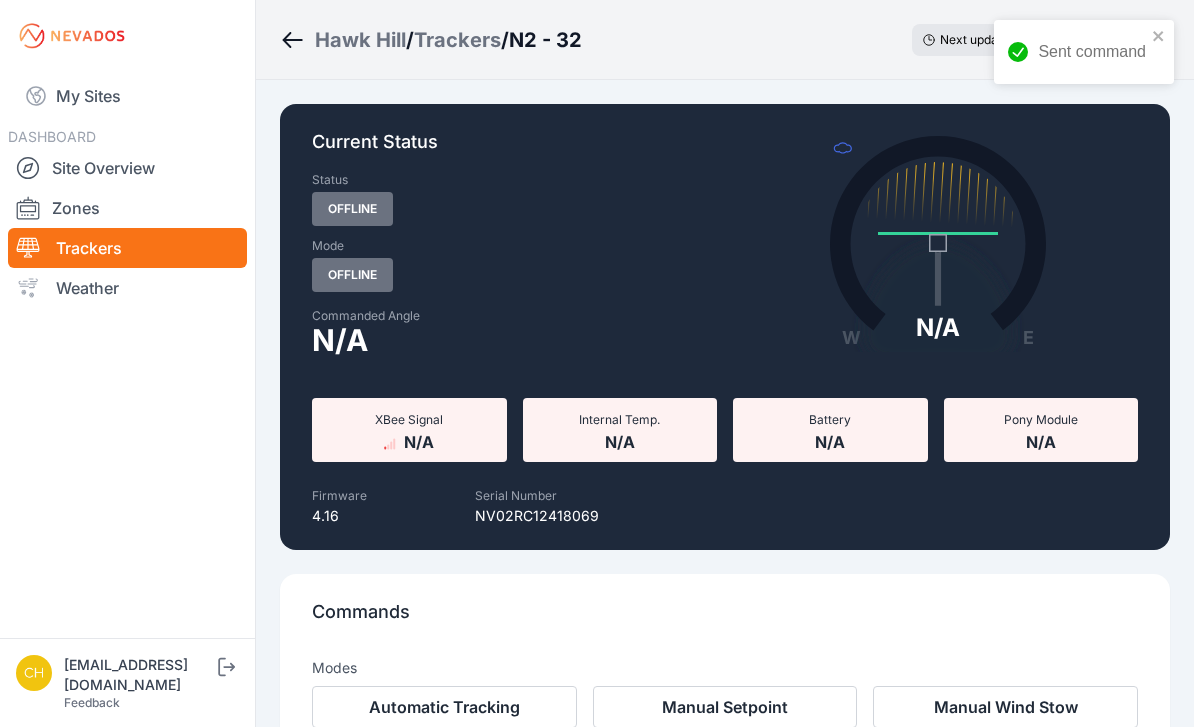 click on "Trackers" at bounding box center (457, 40) 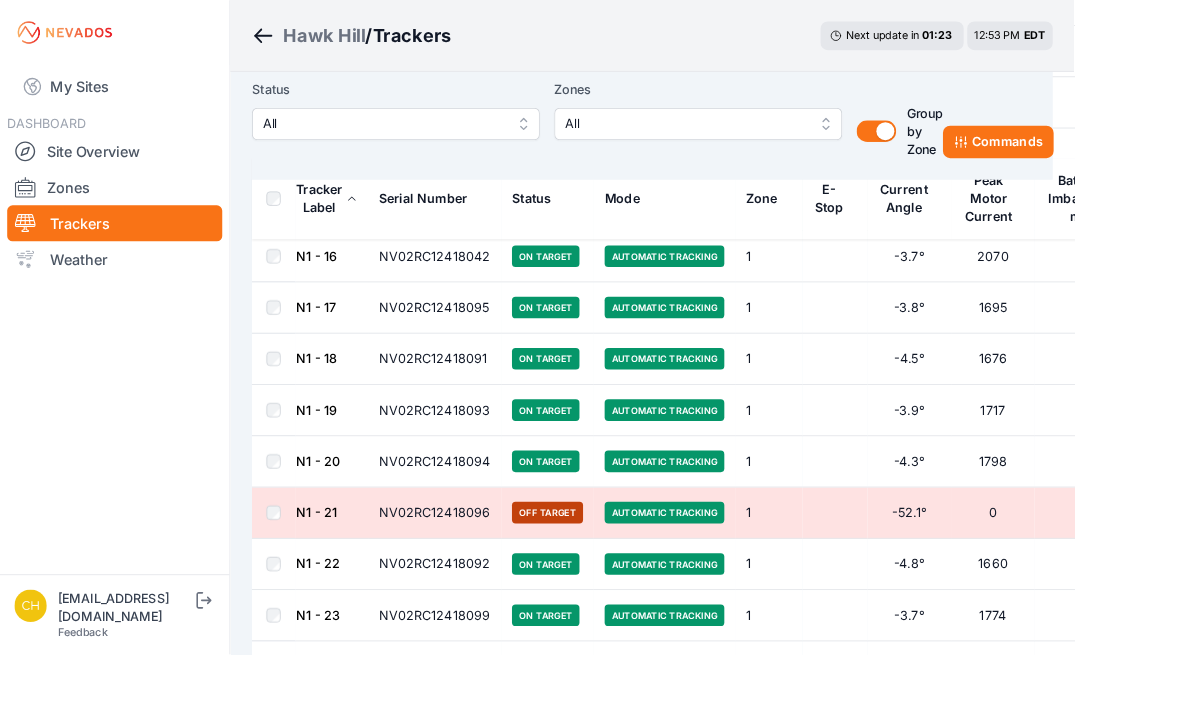 scroll, scrollTop: 950, scrollLeft: 0, axis: vertical 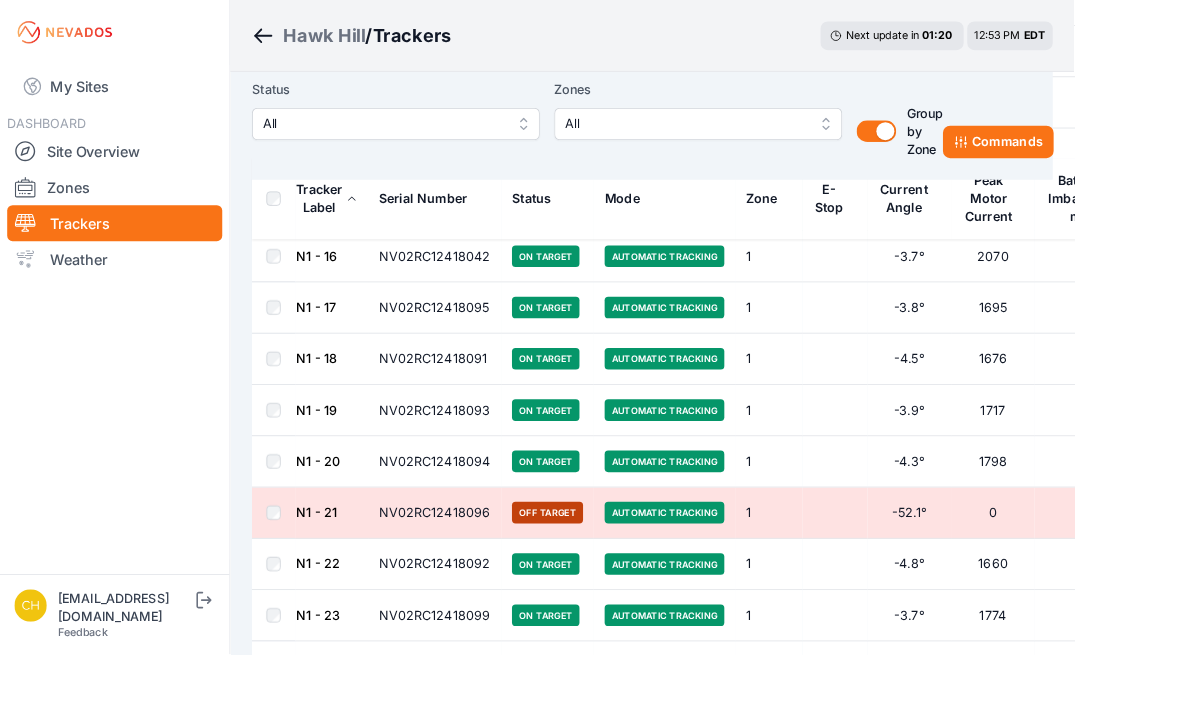 click on "N1 - 21" at bounding box center [352, 569] 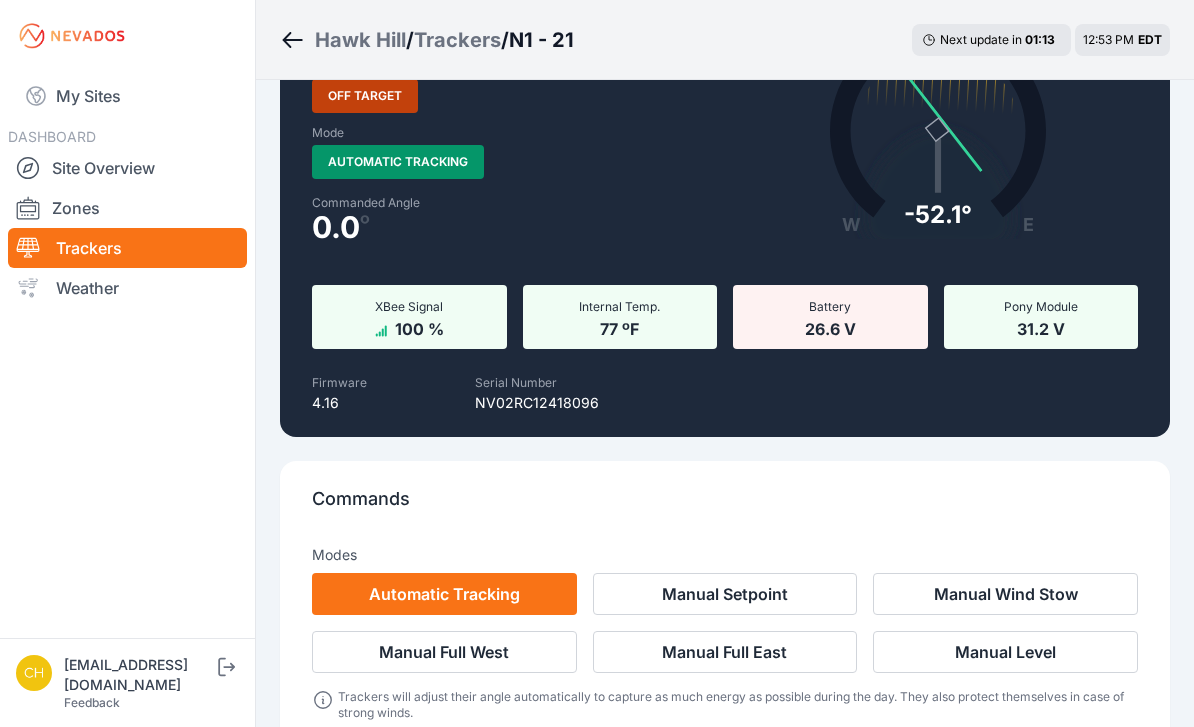 scroll, scrollTop: 0, scrollLeft: 0, axis: both 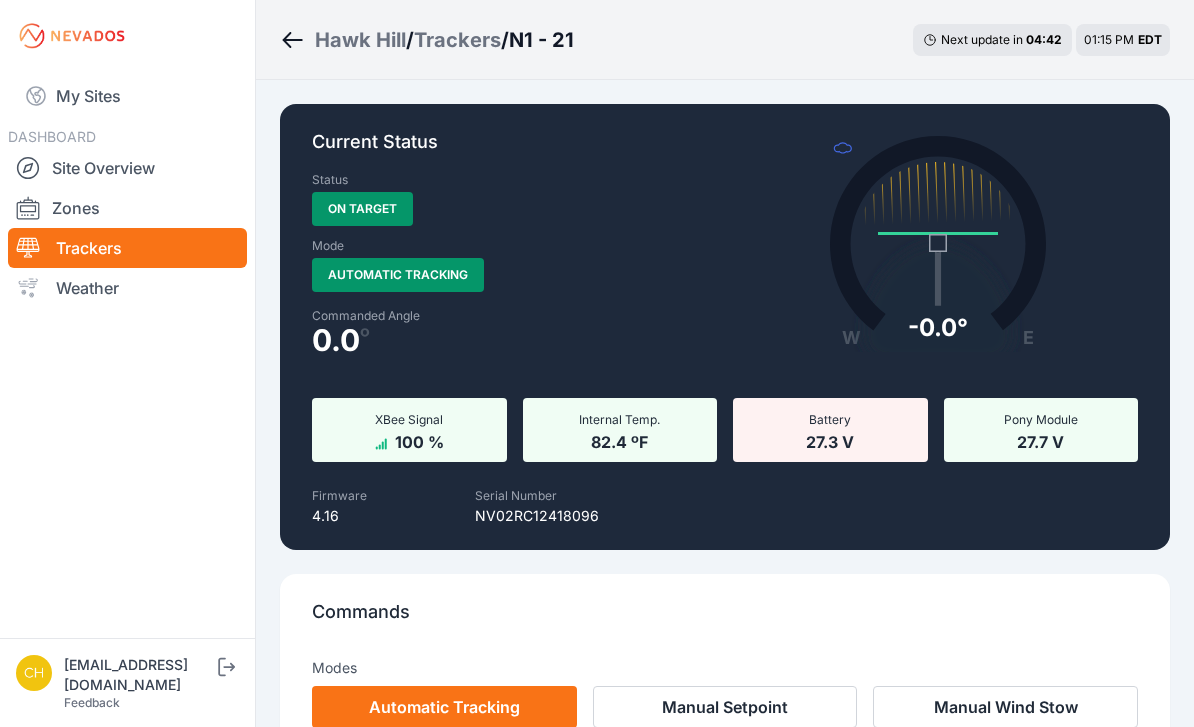 click on "Trackers" at bounding box center (457, 40) 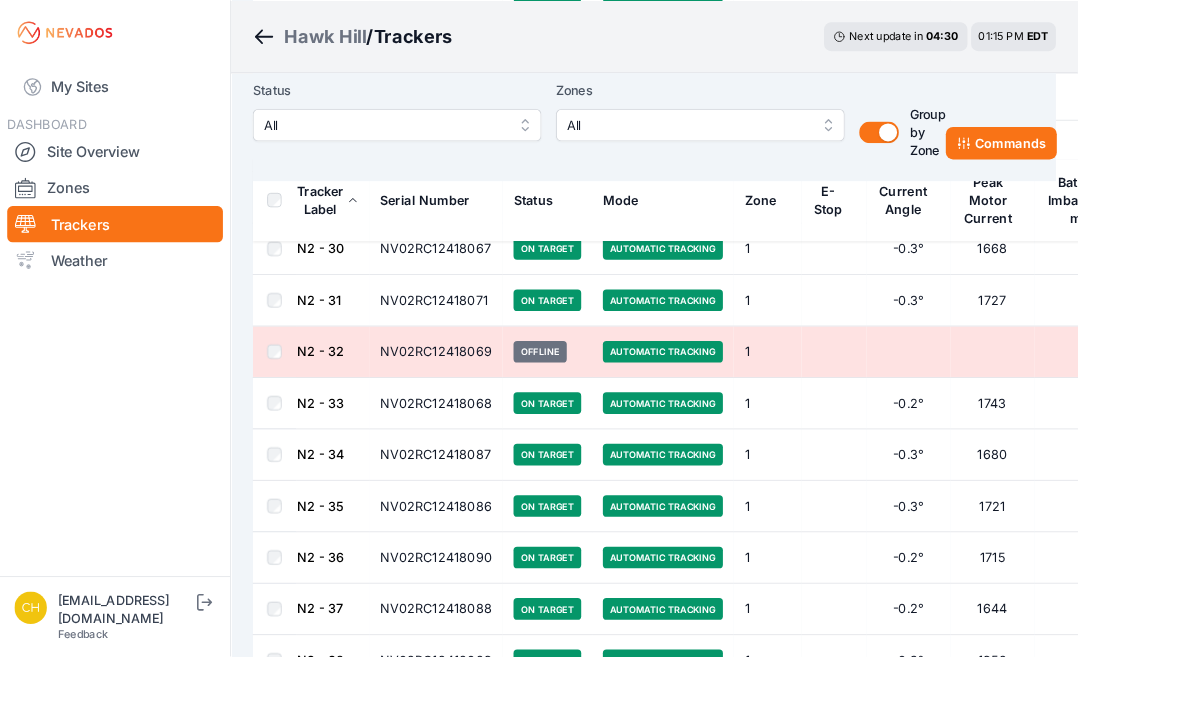 scroll, scrollTop: 3183, scrollLeft: 0, axis: vertical 